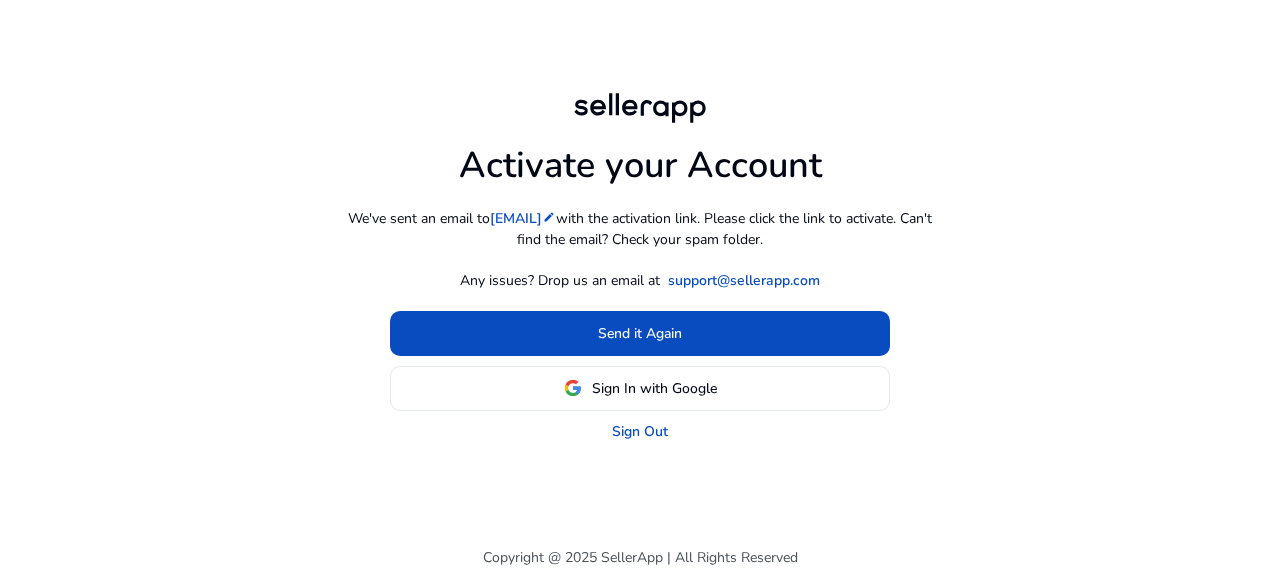 scroll, scrollTop: 0, scrollLeft: 0, axis: both 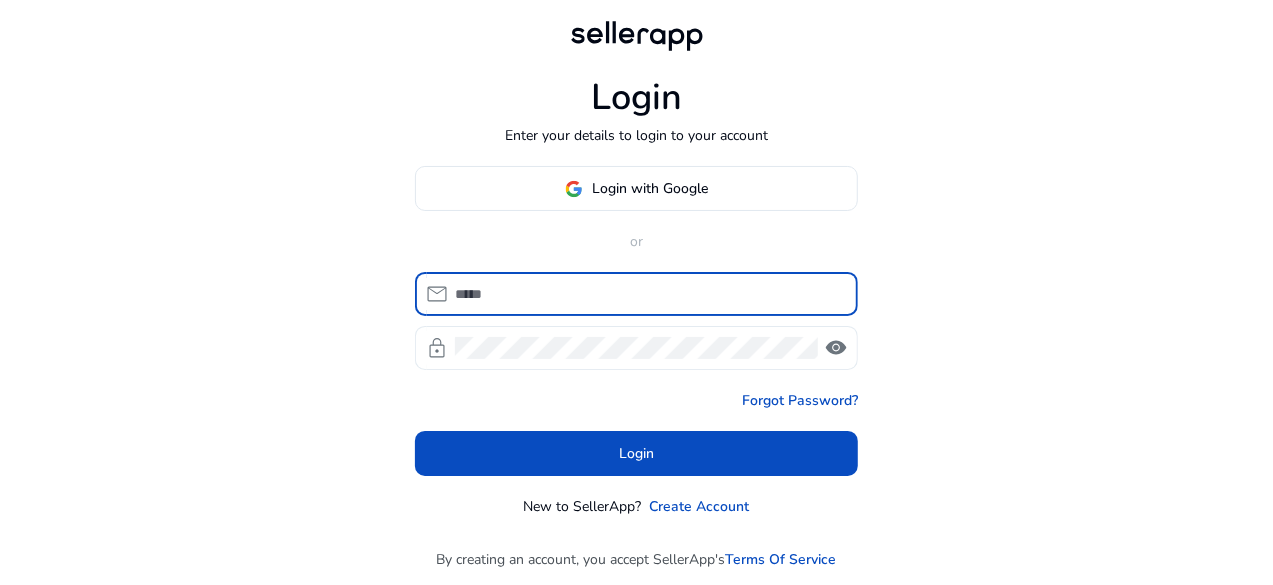 type on "**********" 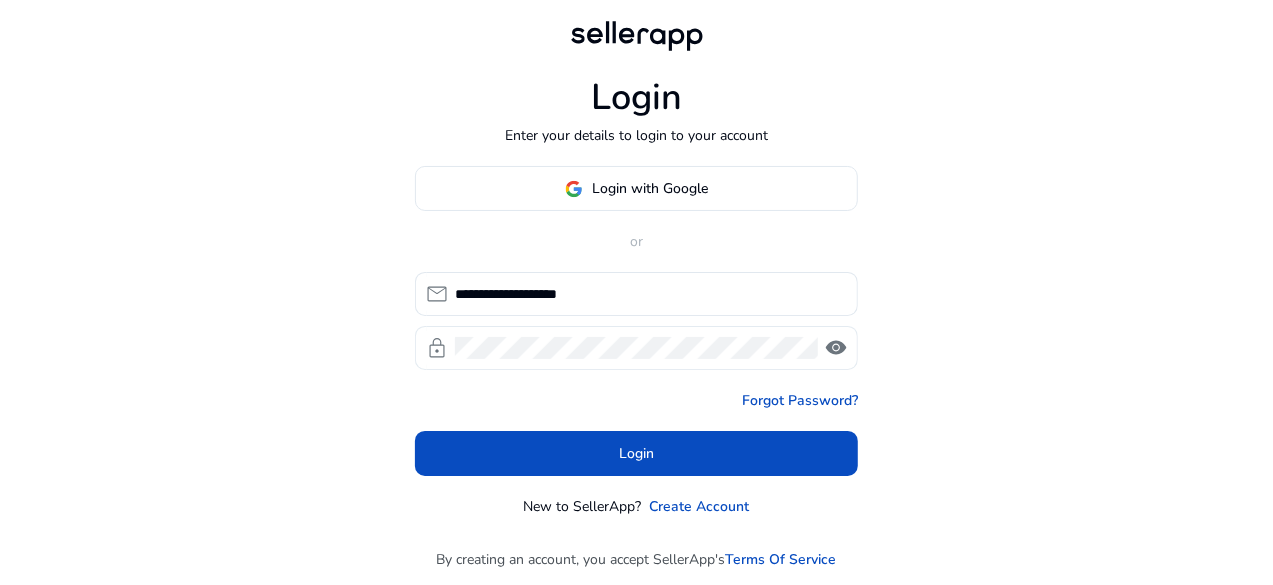 click on "visibility" 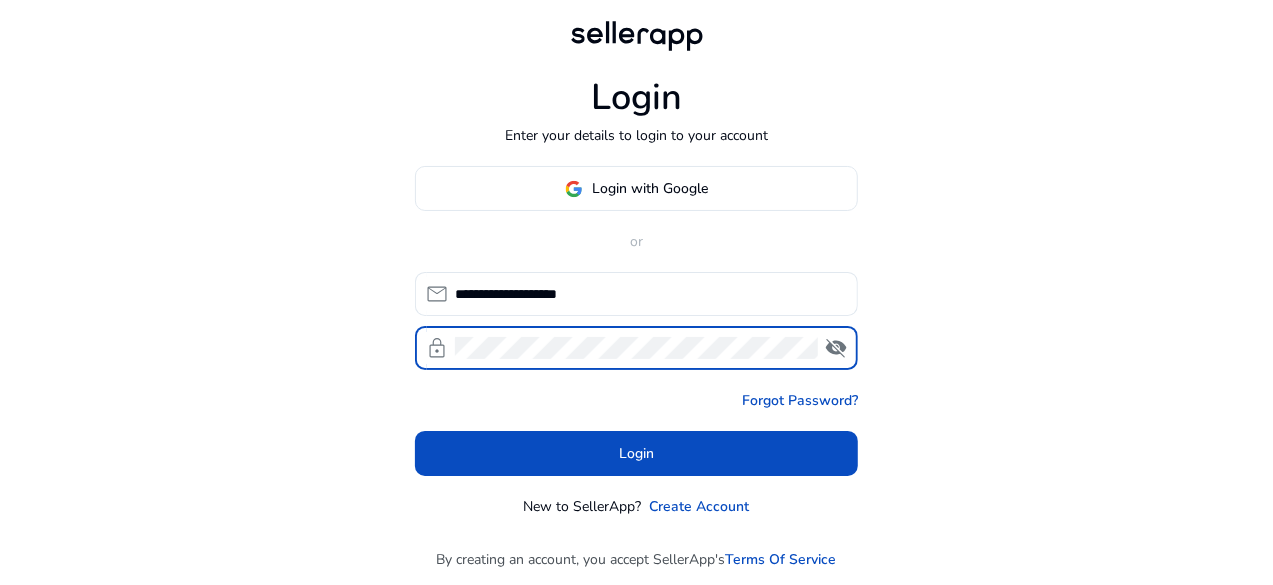 click on "visibility_off" 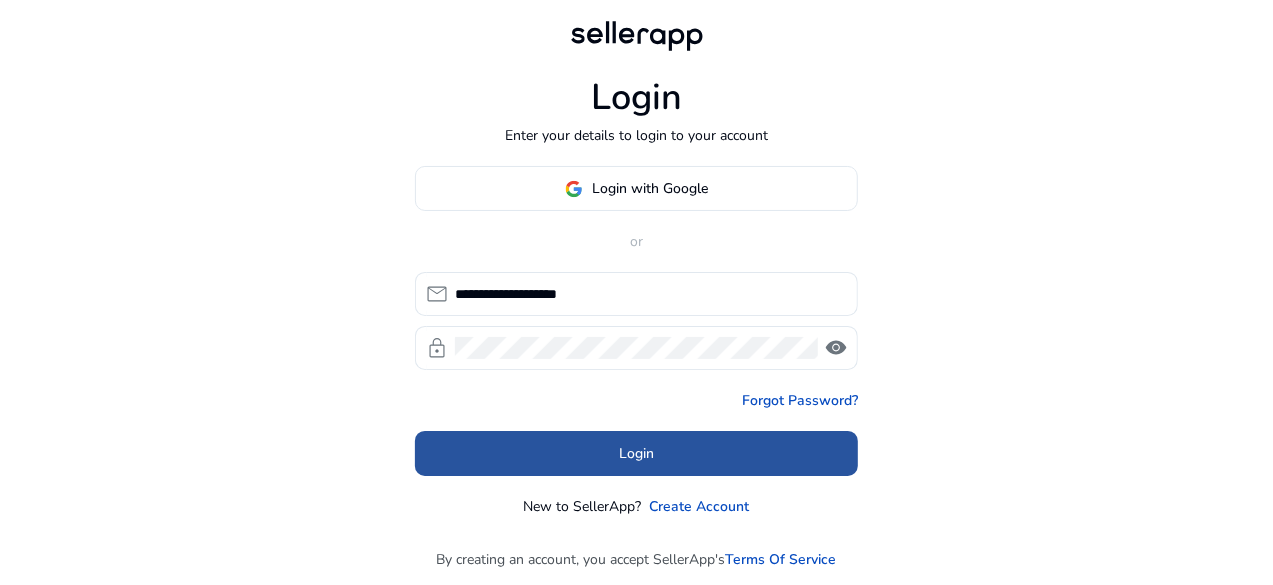 click at bounding box center [636, 454] 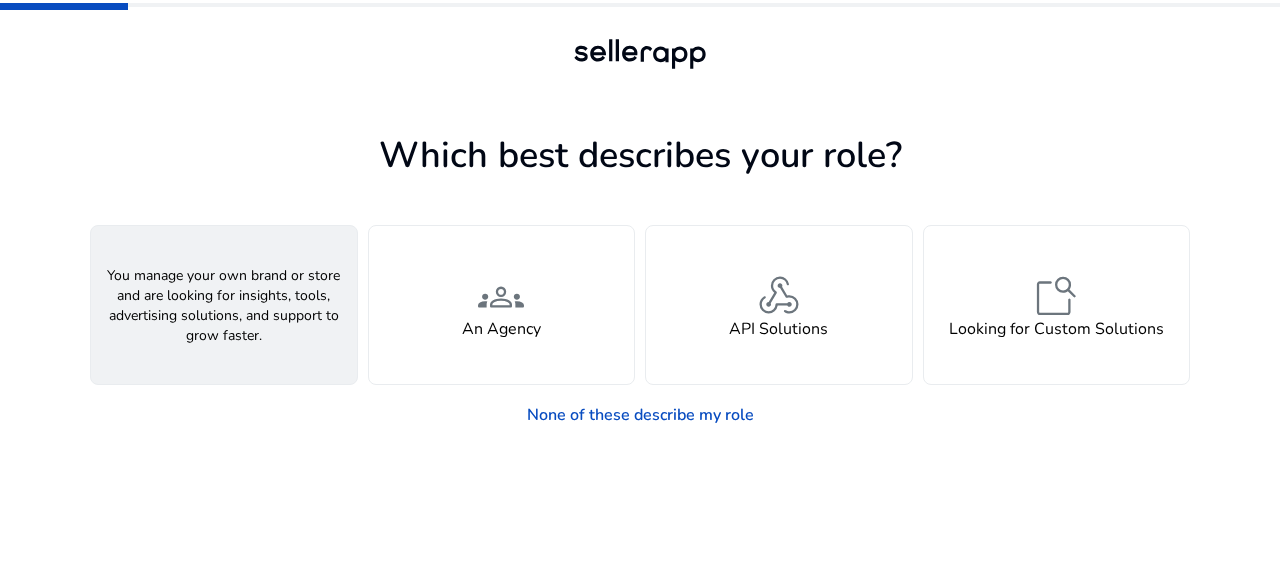 click on "person" 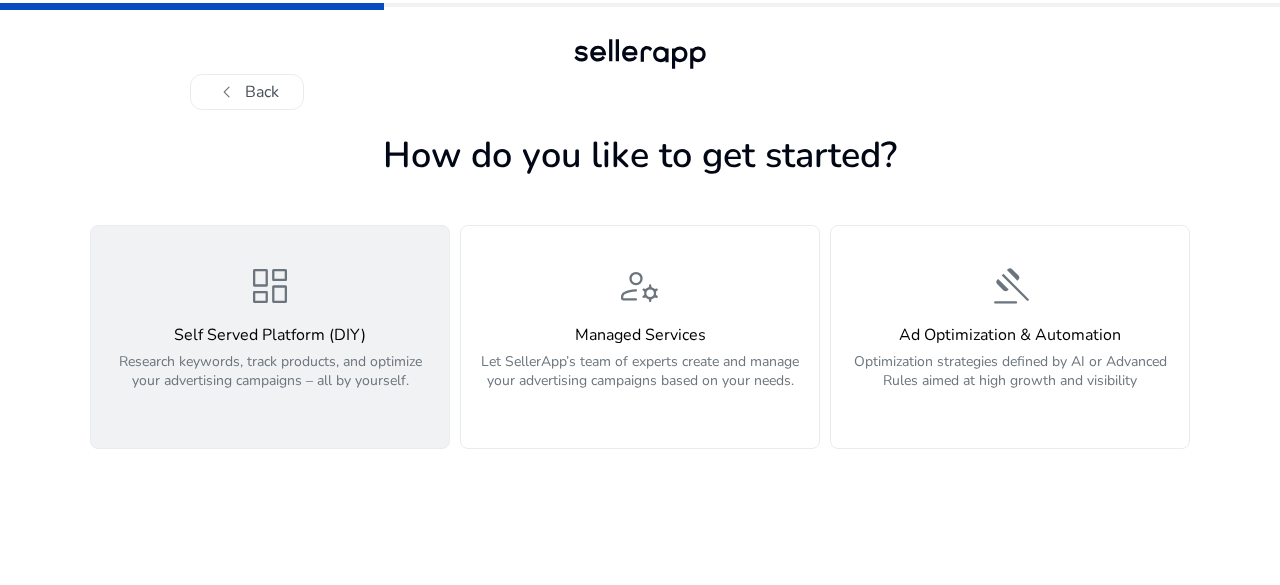 click on "Self Served Platform (DIY)" 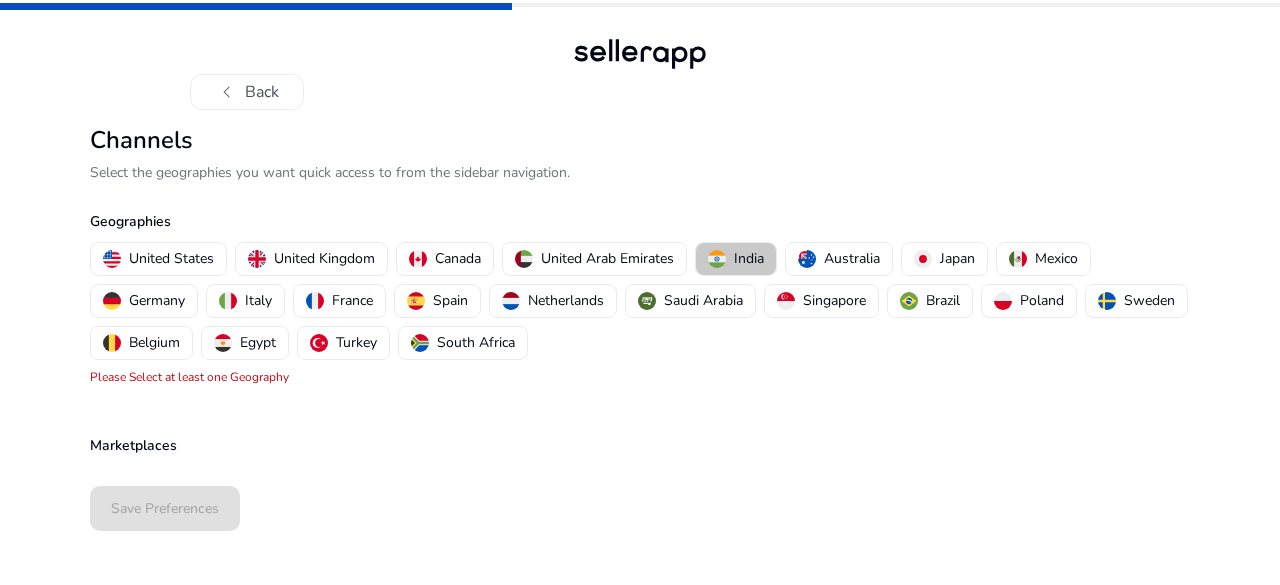 drag, startPoint x: 762, startPoint y: 251, endPoint x: 675, endPoint y: 277, distance: 90.80198 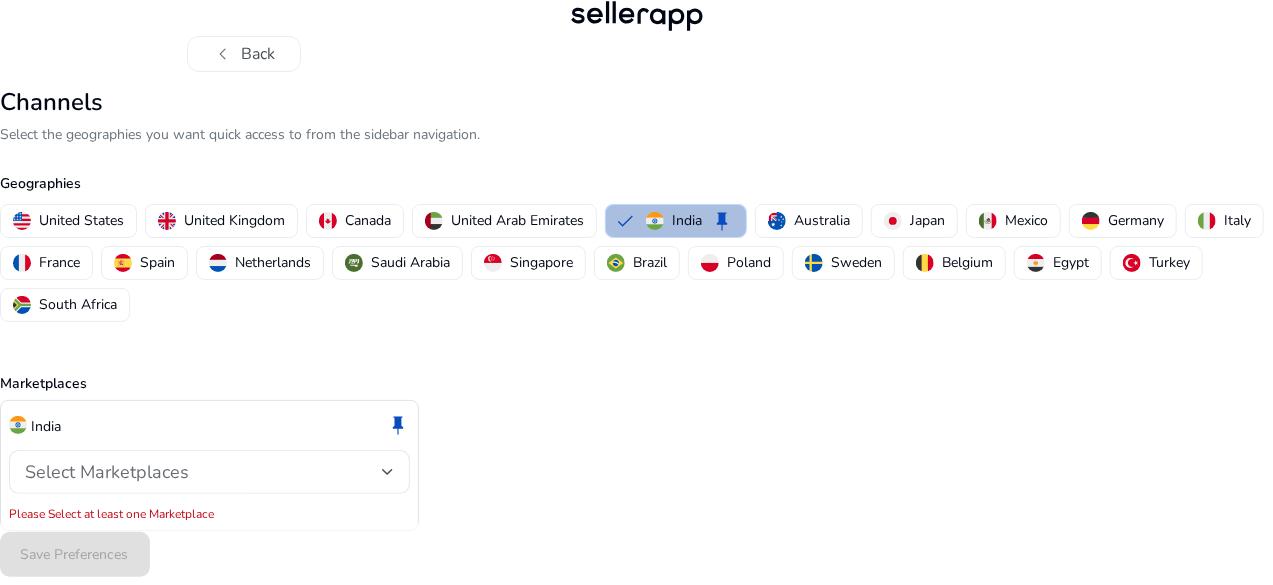 scroll, scrollTop: 58, scrollLeft: 0, axis: vertical 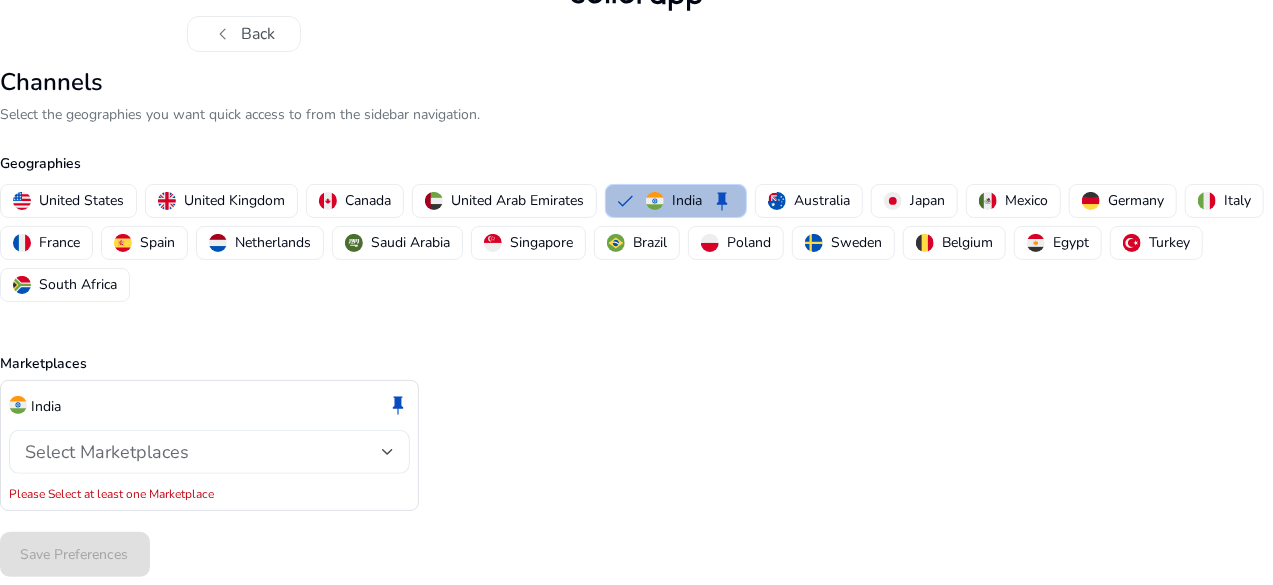 click on "Select Marketplaces" at bounding box center [203, 452] 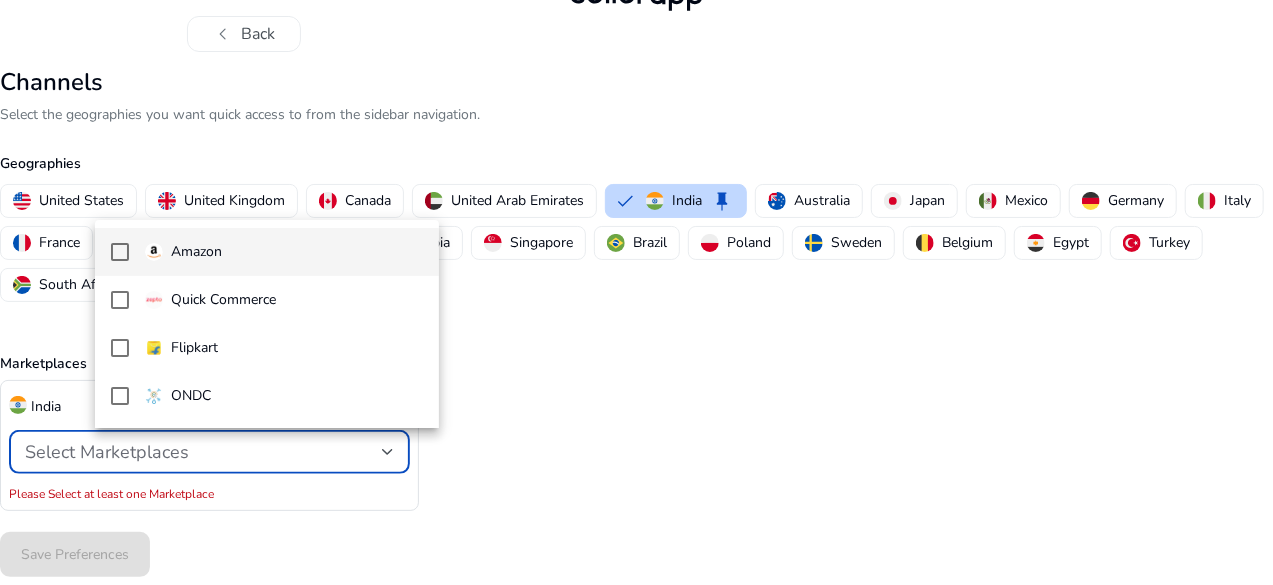 click on "Amazon" at bounding box center (196, 252) 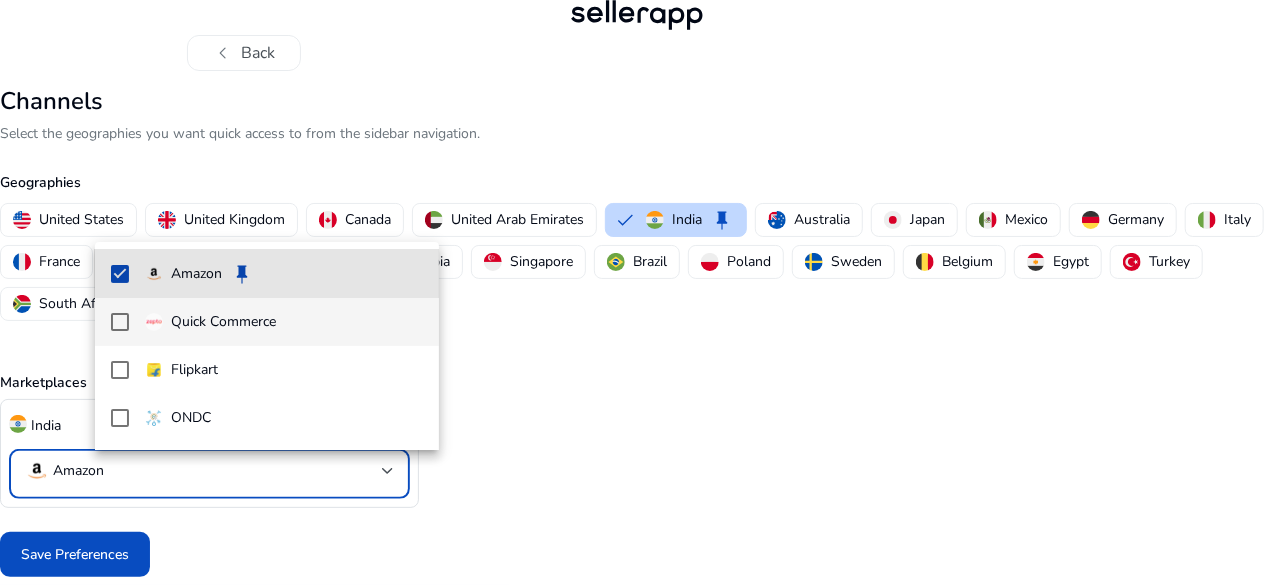 scroll, scrollTop: 36, scrollLeft: 0, axis: vertical 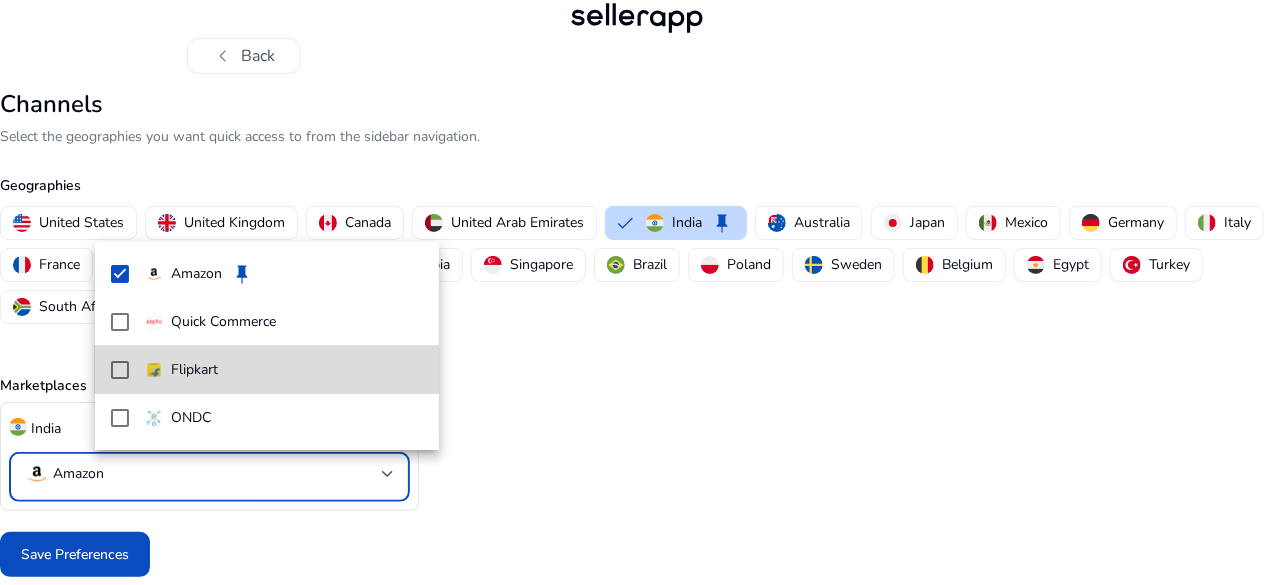 click on "Flipkart" at bounding box center (194, 370) 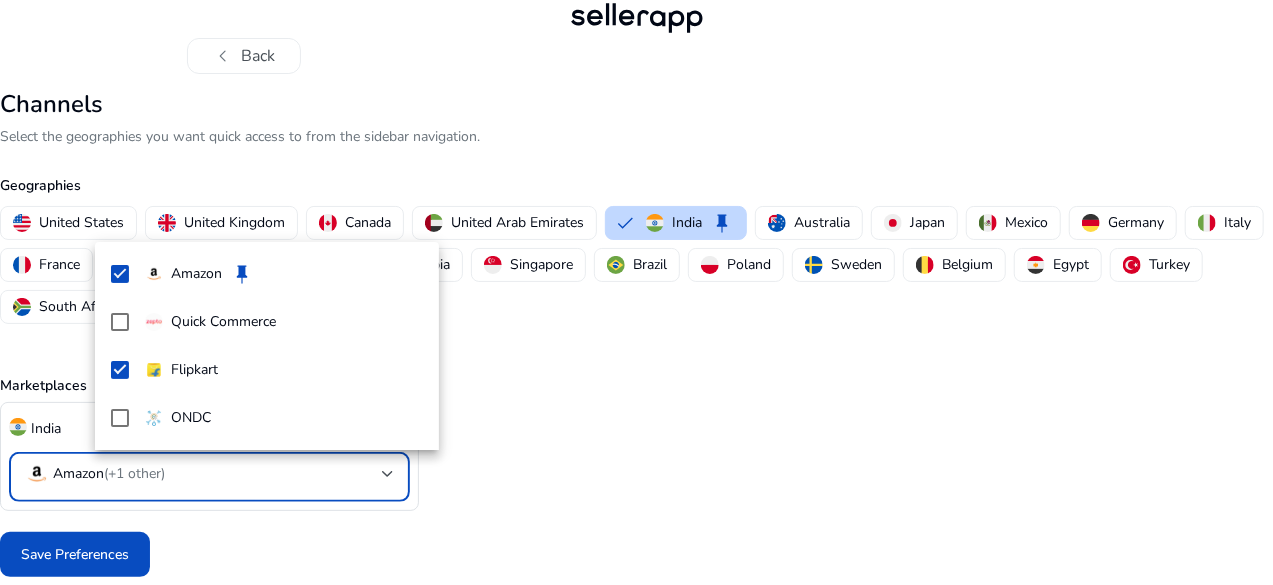 click at bounding box center [636, 292] 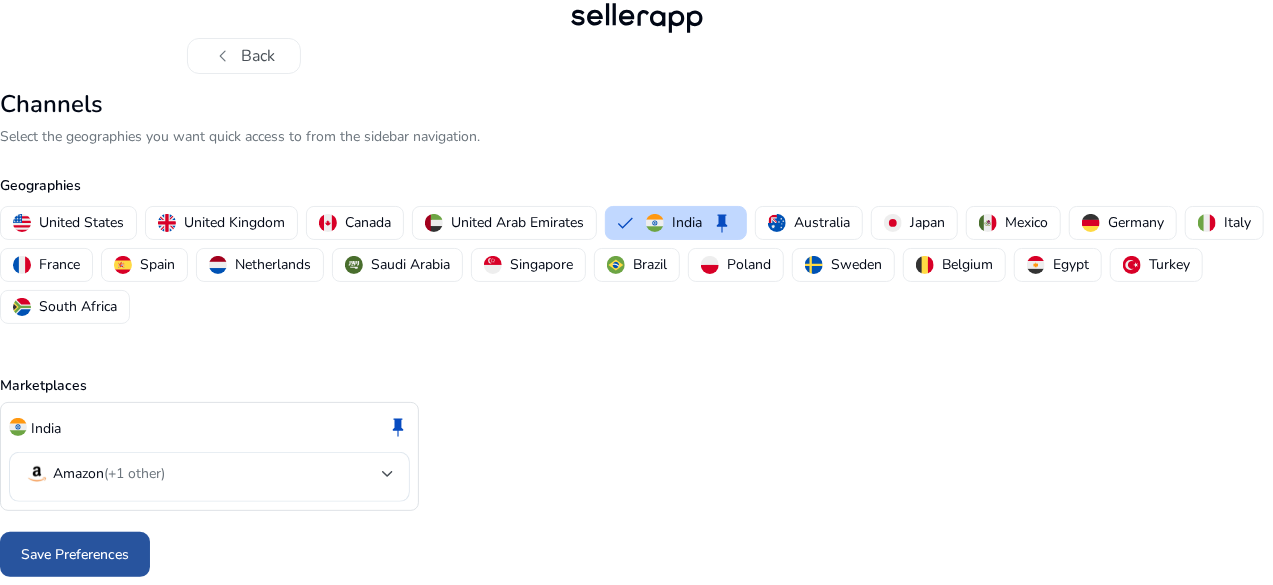 click on "Save Preferences" 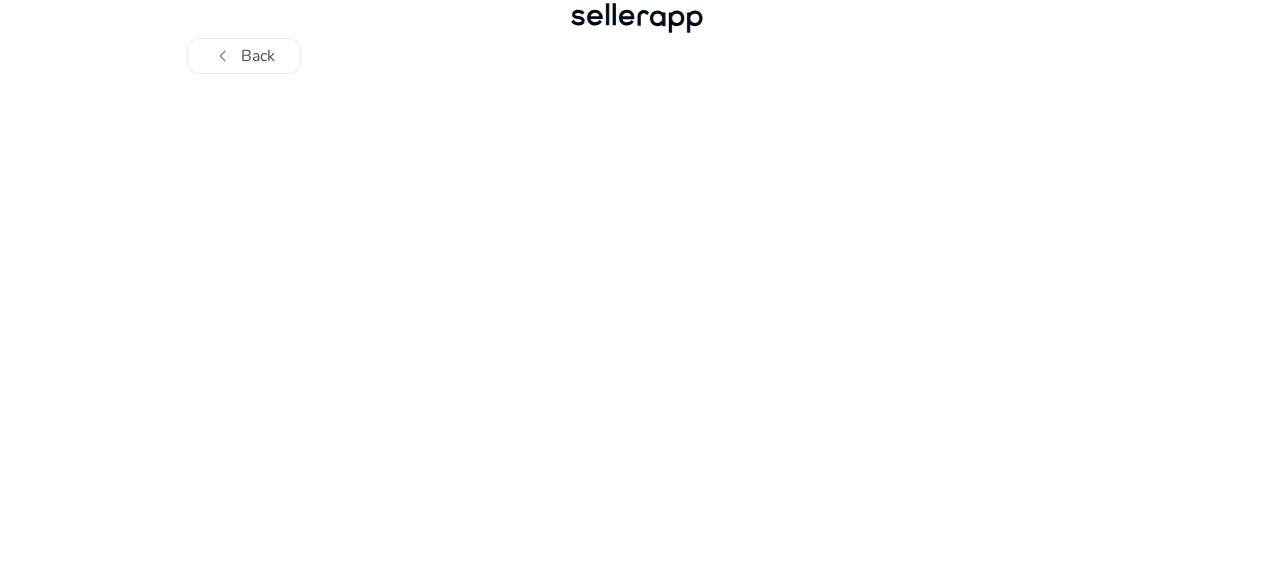 scroll, scrollTop: 0, scrollLeft: 0, axis: both 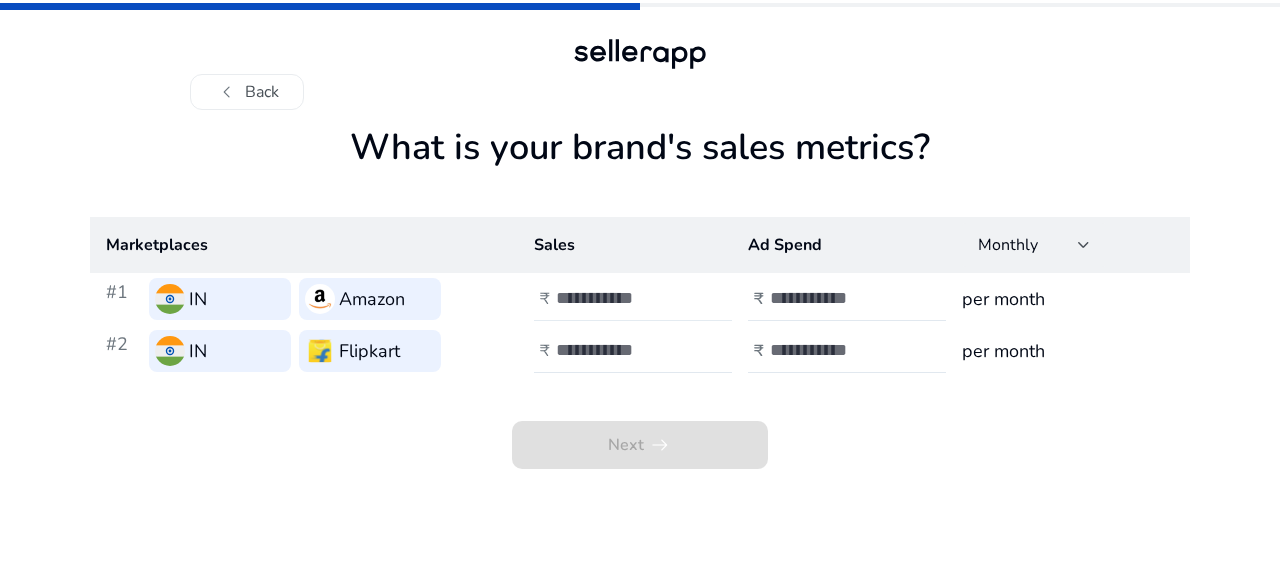 click at bounding box center [623, 298] 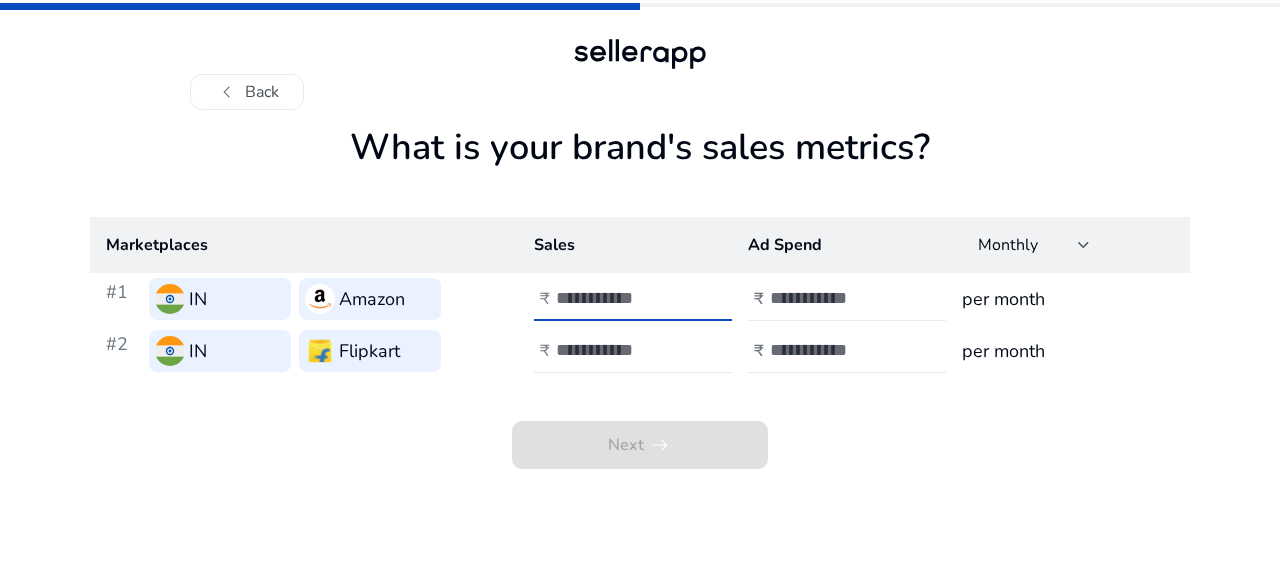 type on "*****" 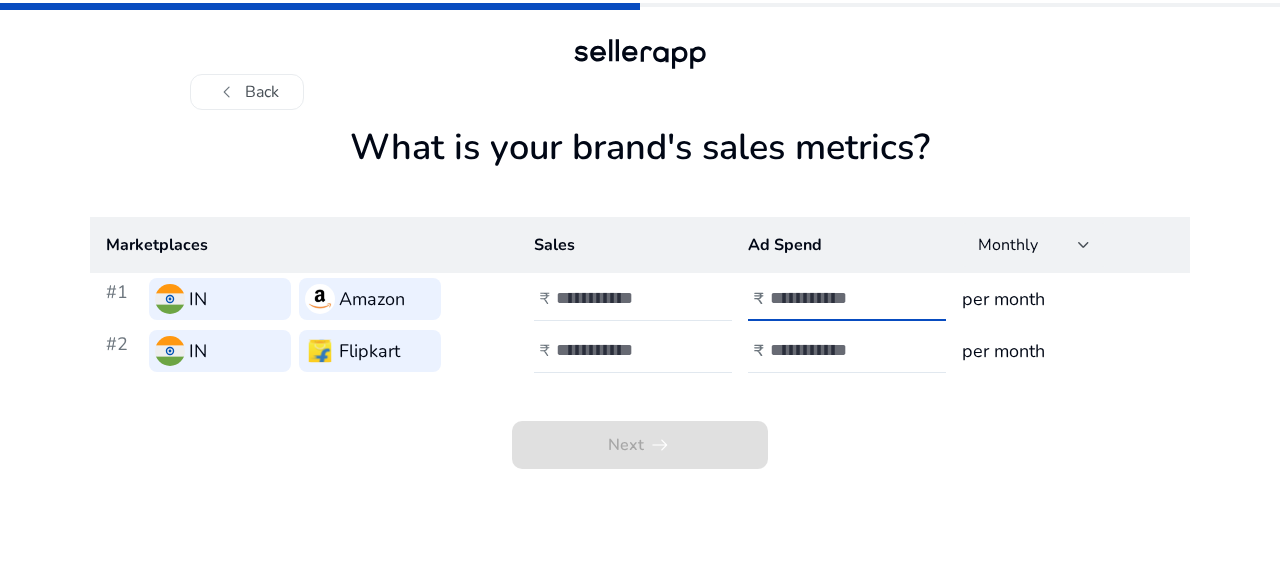 click at bounding box center (837, 298) 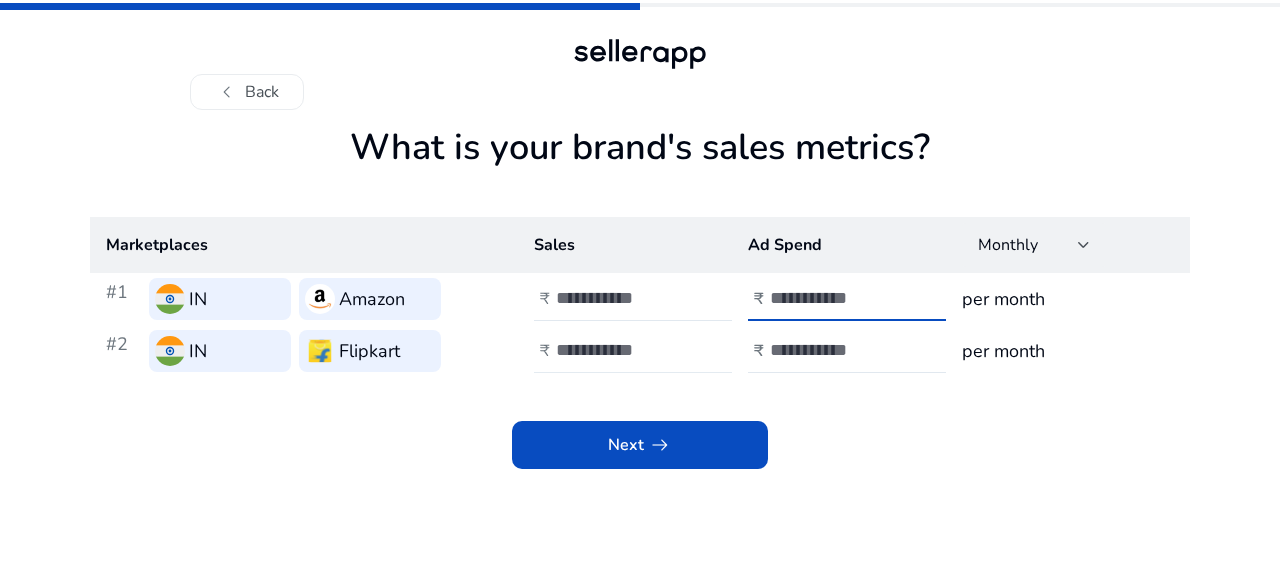 type on "*****" 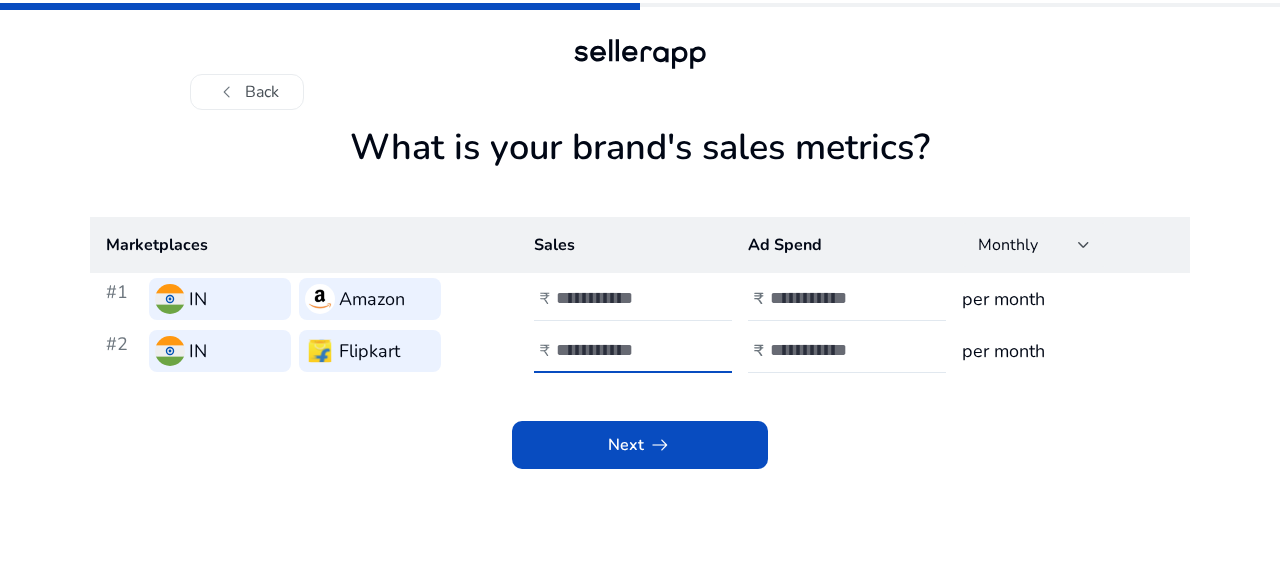 type on "*" 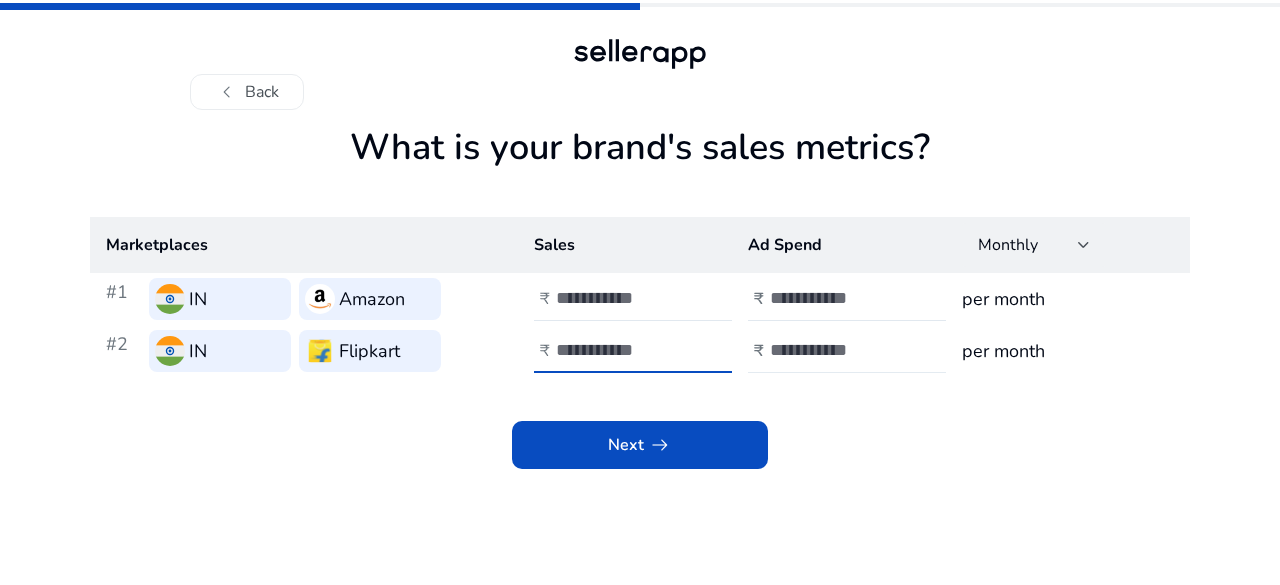 type on "***" 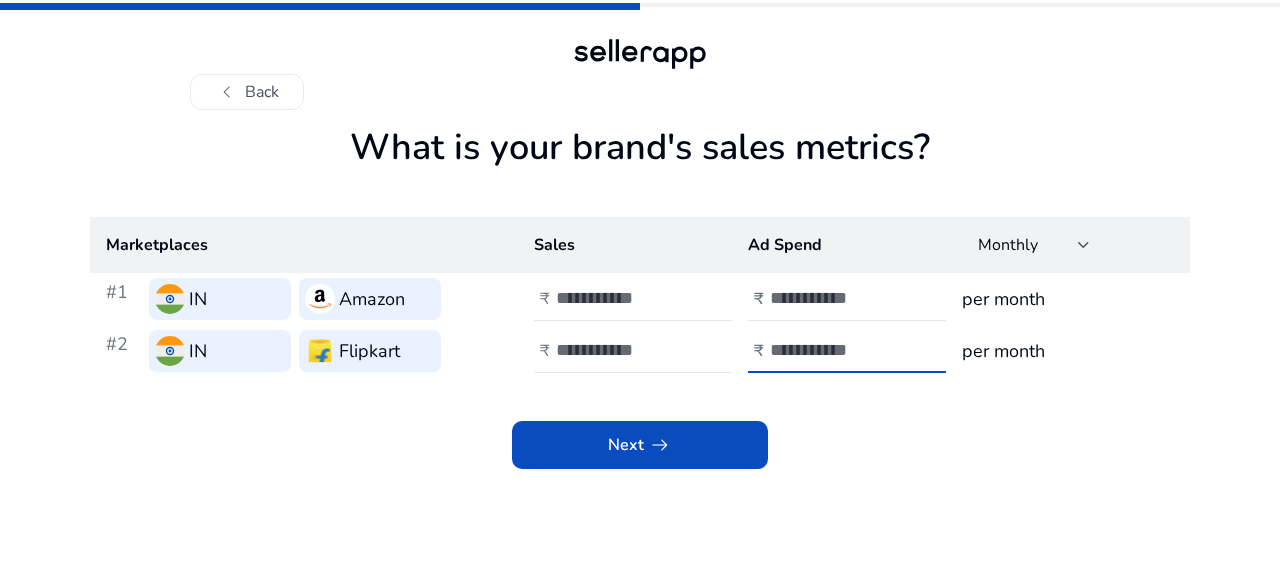 click at bounding box center [837, 350] 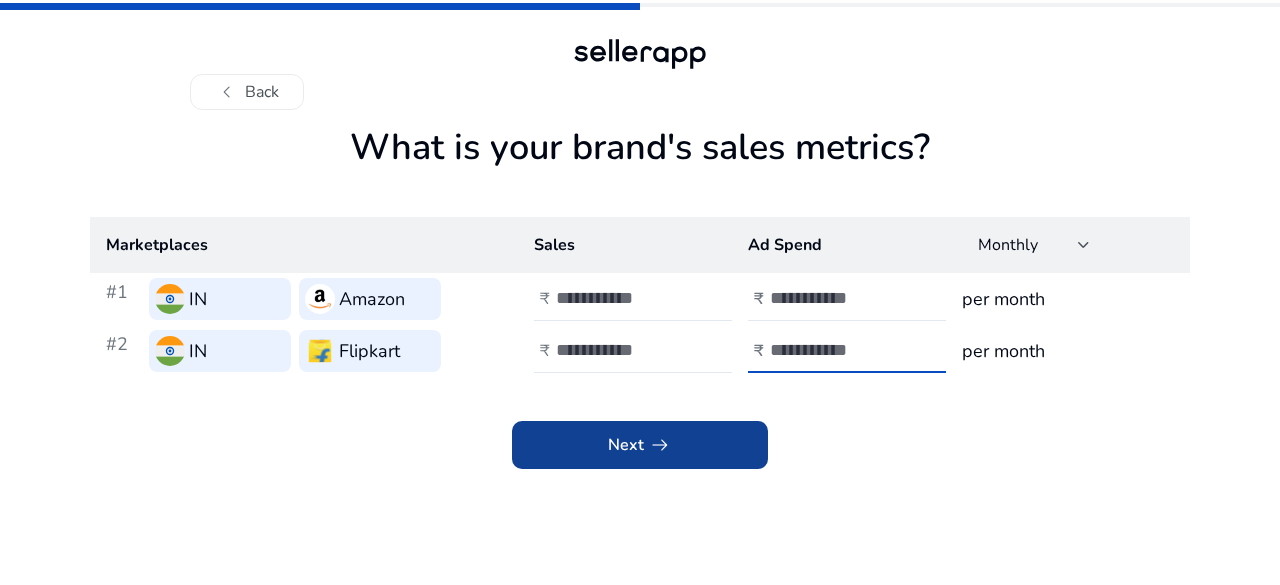 type on "****" 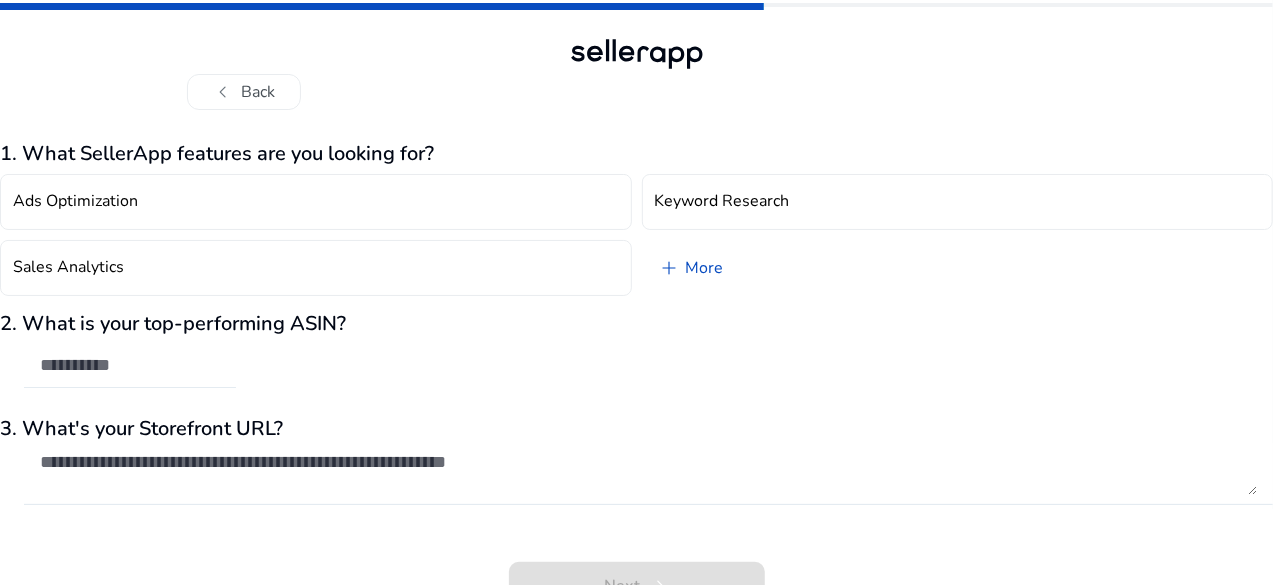 click at bounding box center (130, 365) 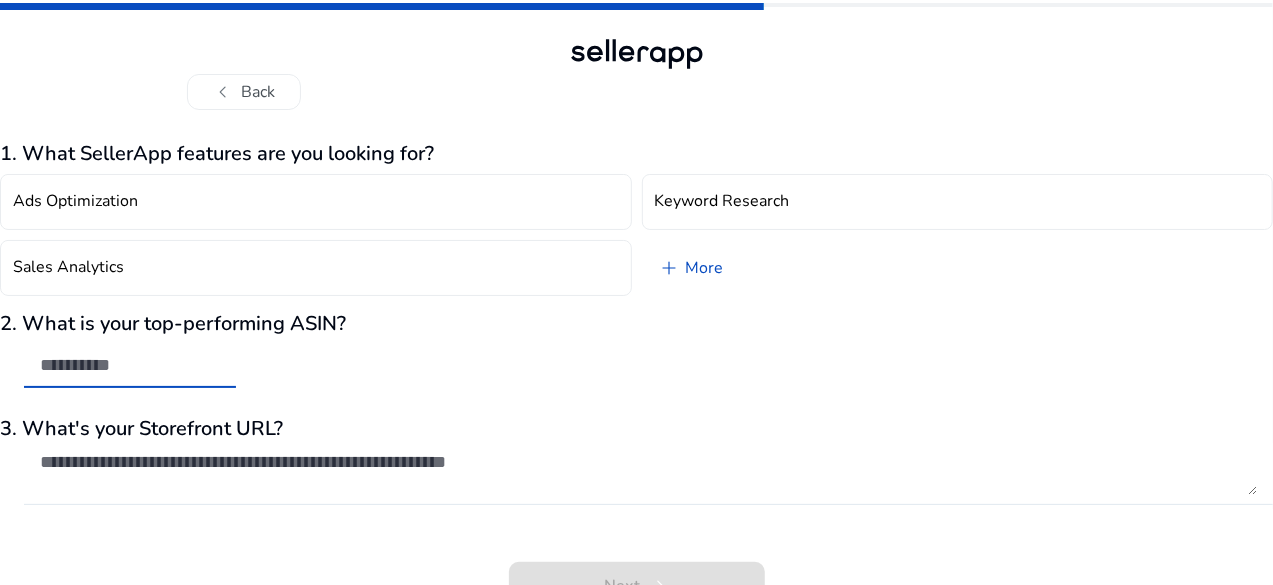paste on "**********" 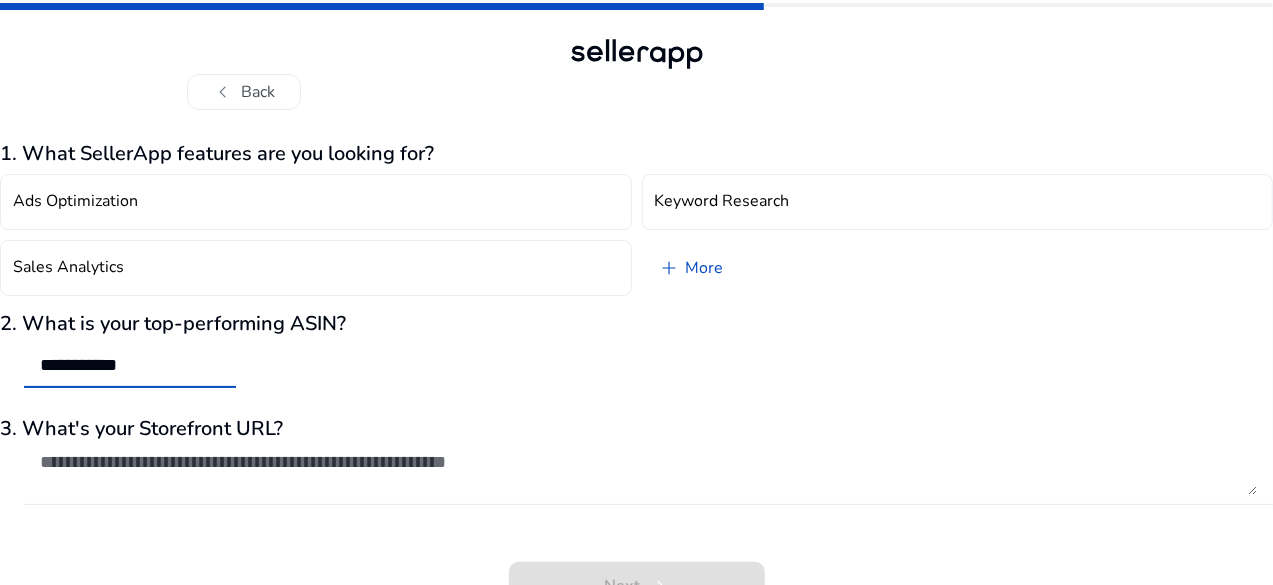type on "**********" 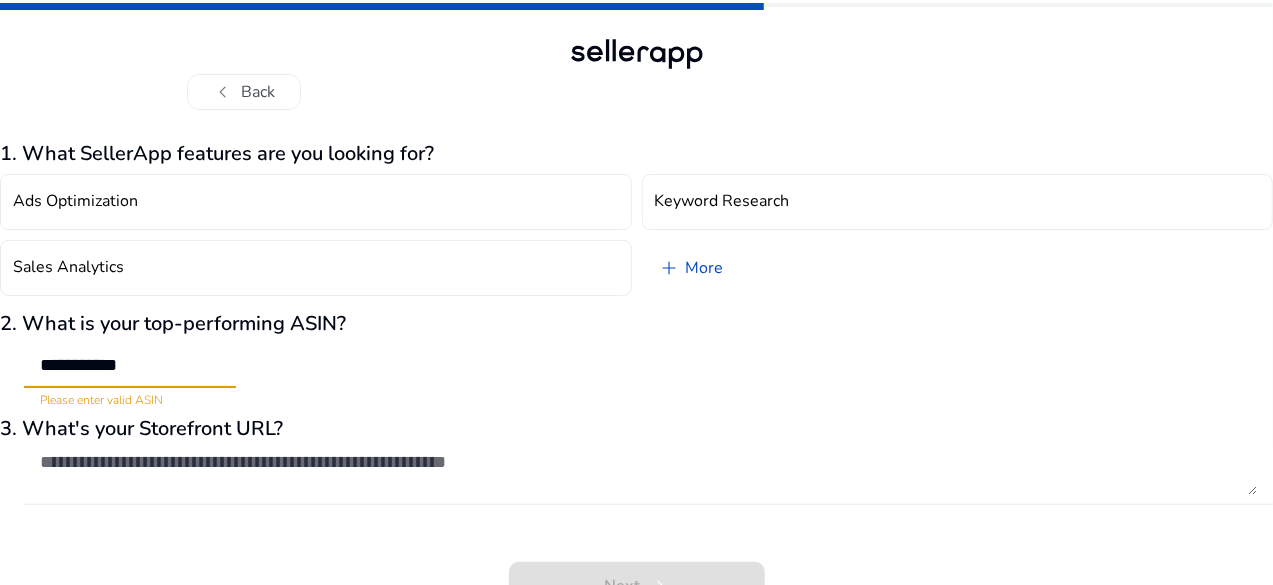 click at bounding box center [648, 473] 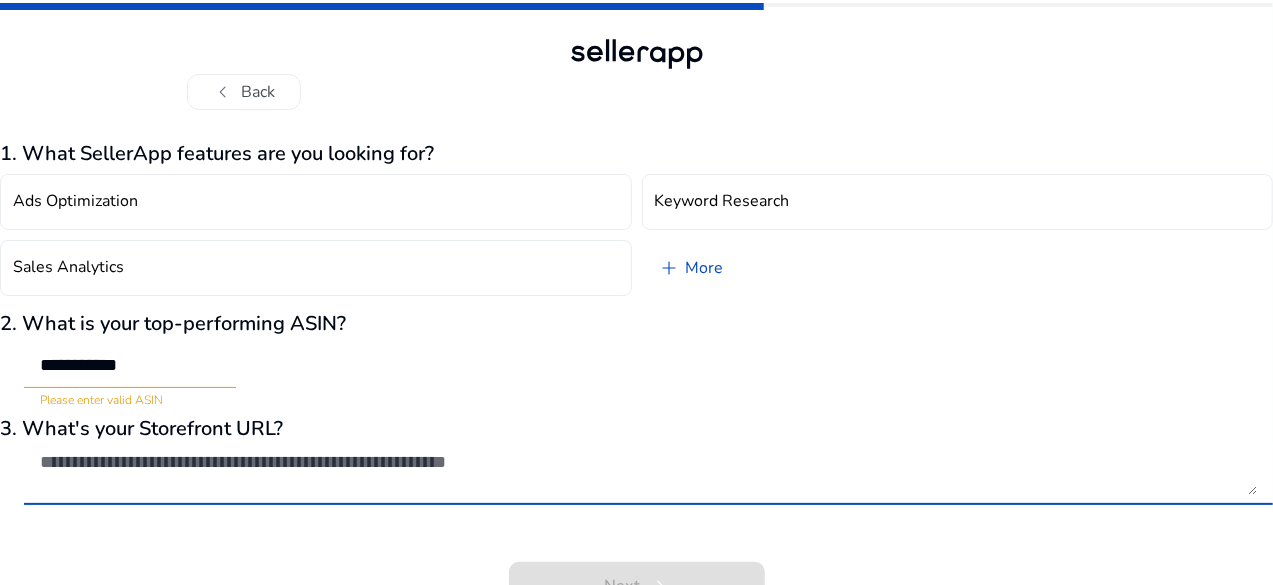 paste on "**********" 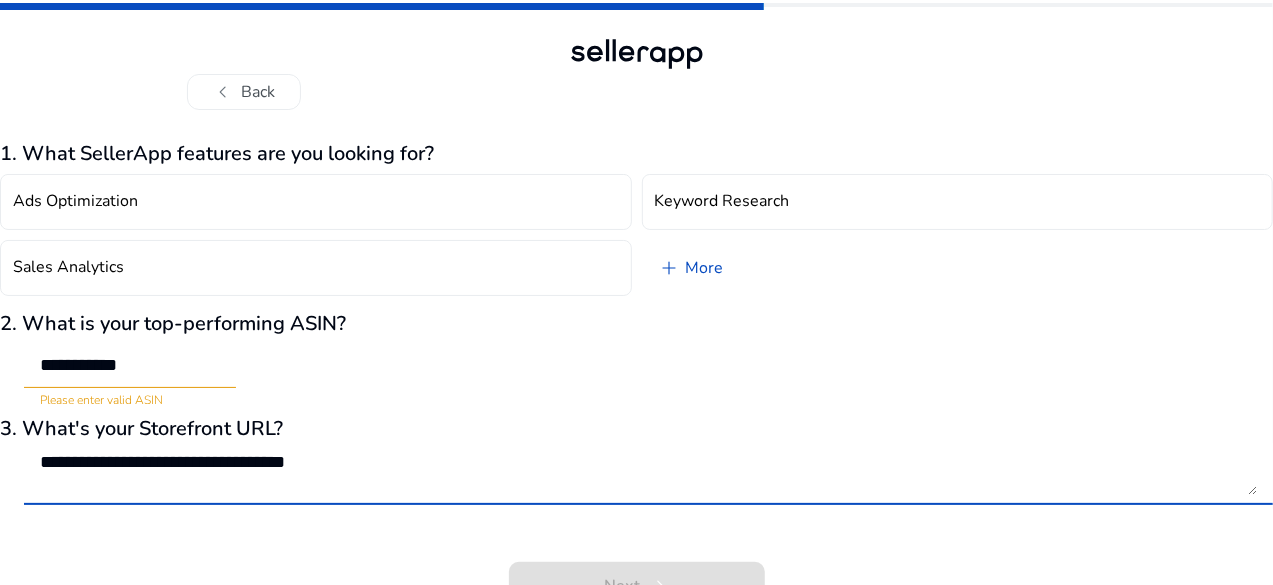 type on "**********" 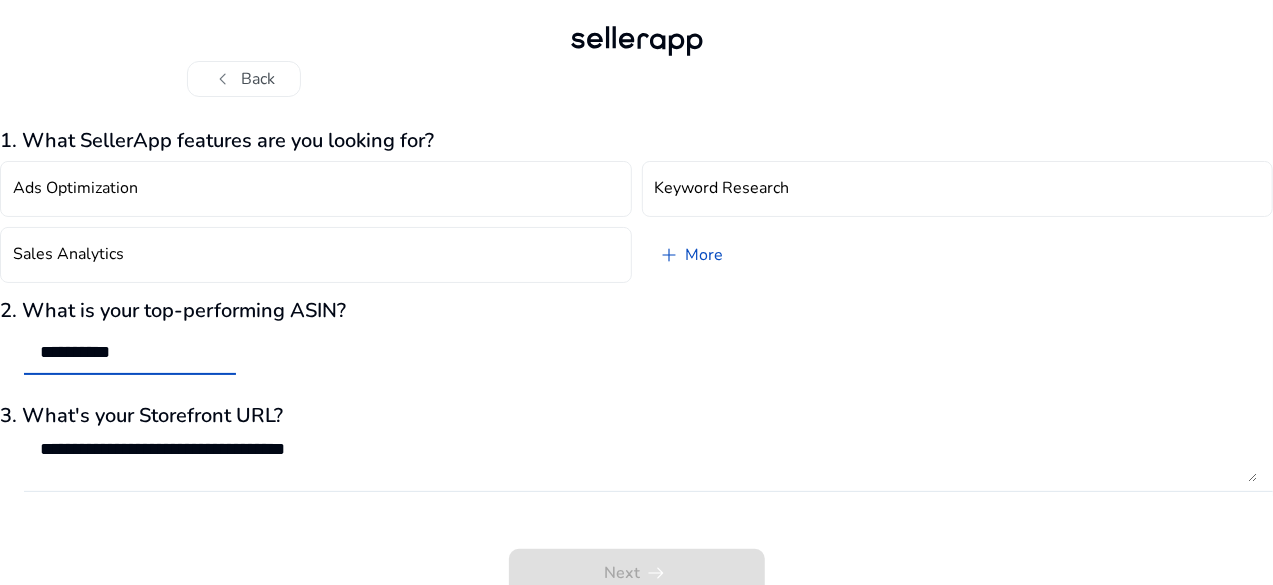 scroll, scrollTop: 25, scrollLeft: 0, axis: vertical 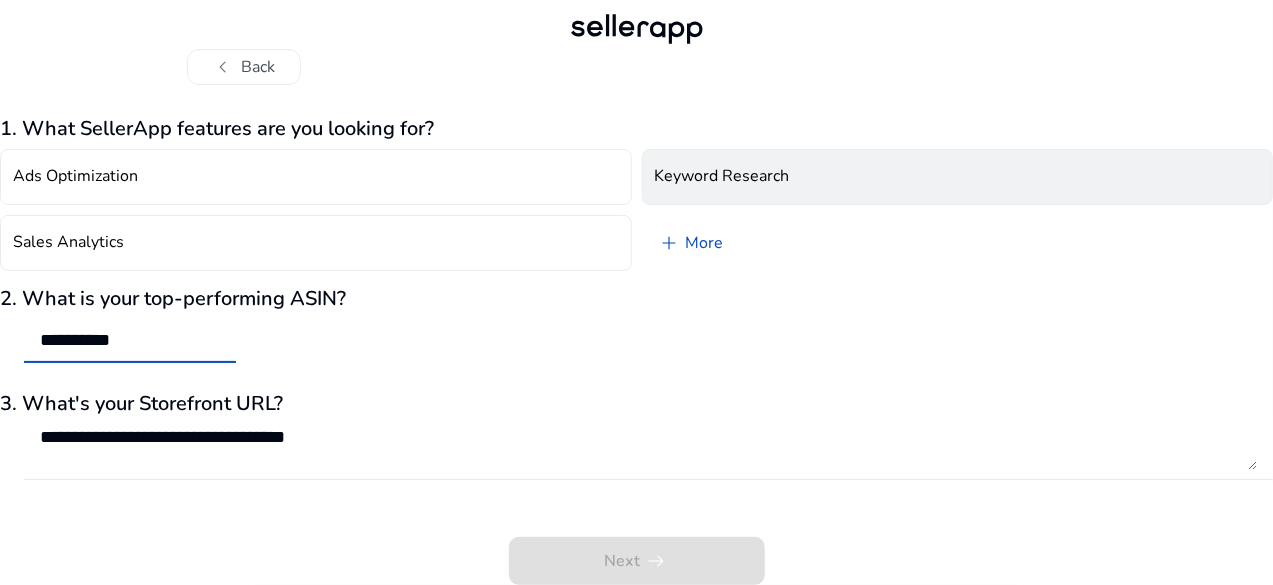 type on "**********" 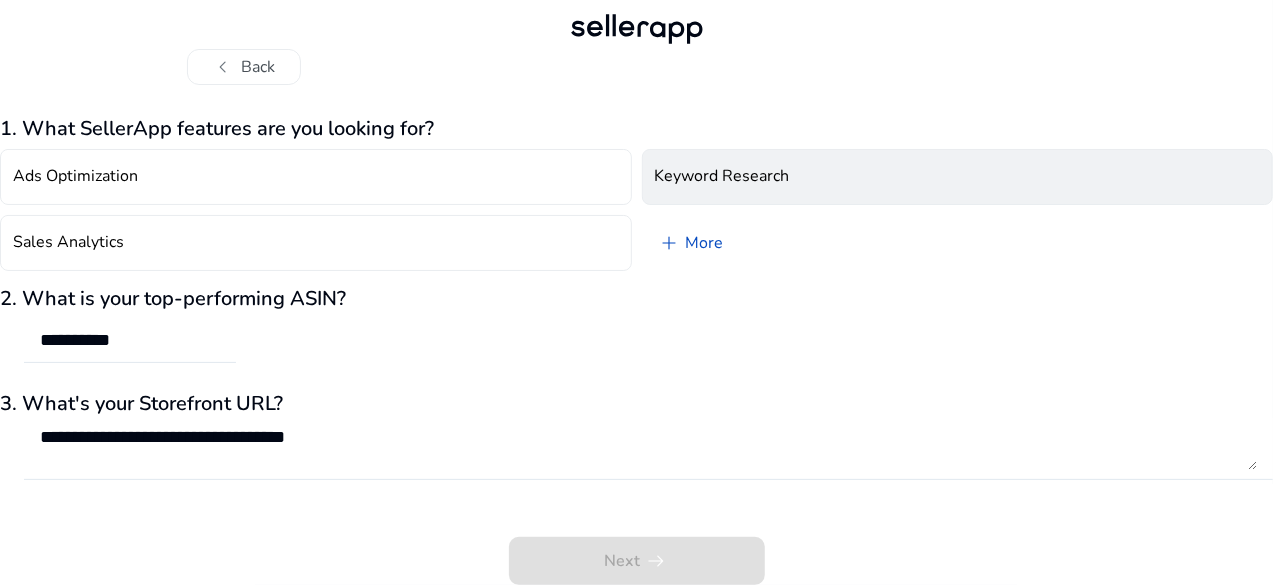 click on "Keyword Research" 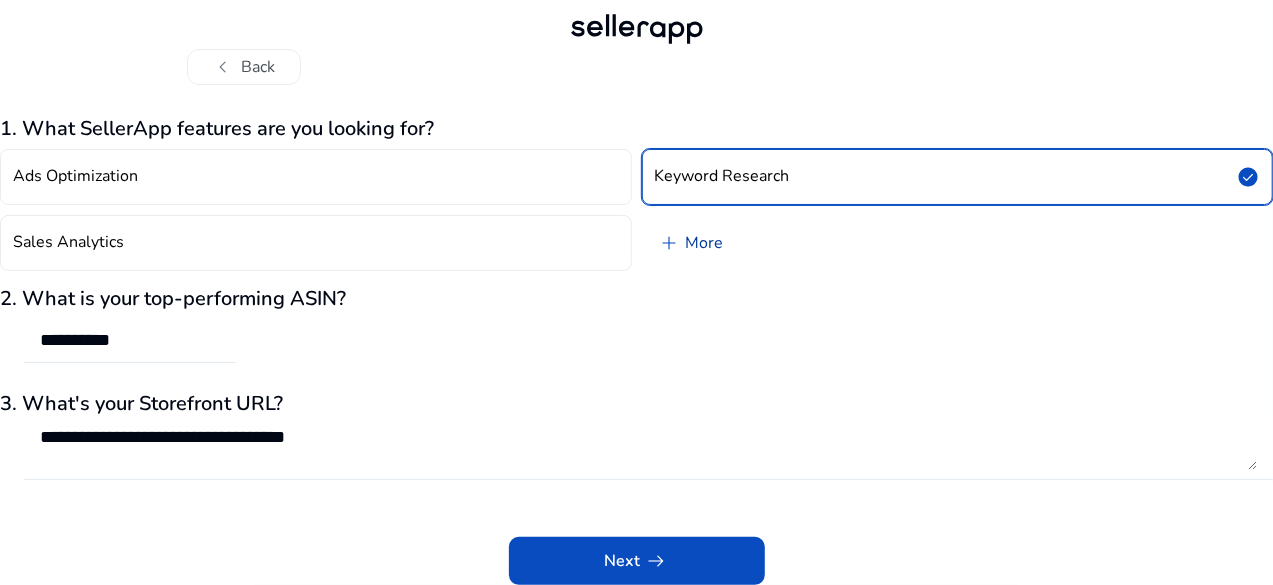 click on "add   More" 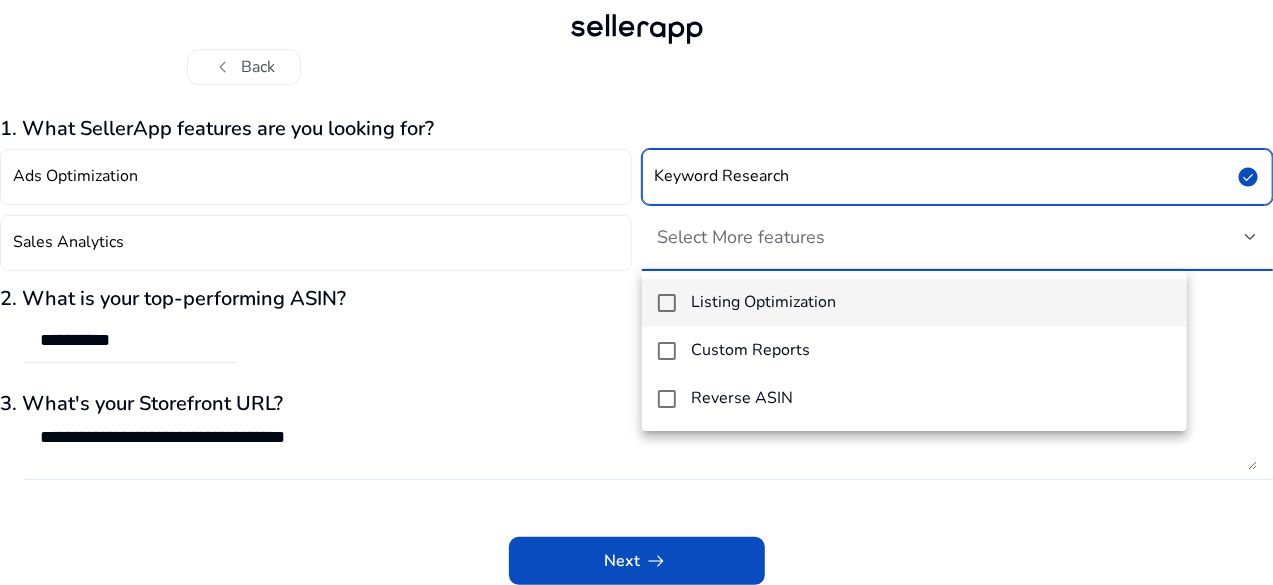 click on "Listing Optimization" at bounding box center (764, 302) 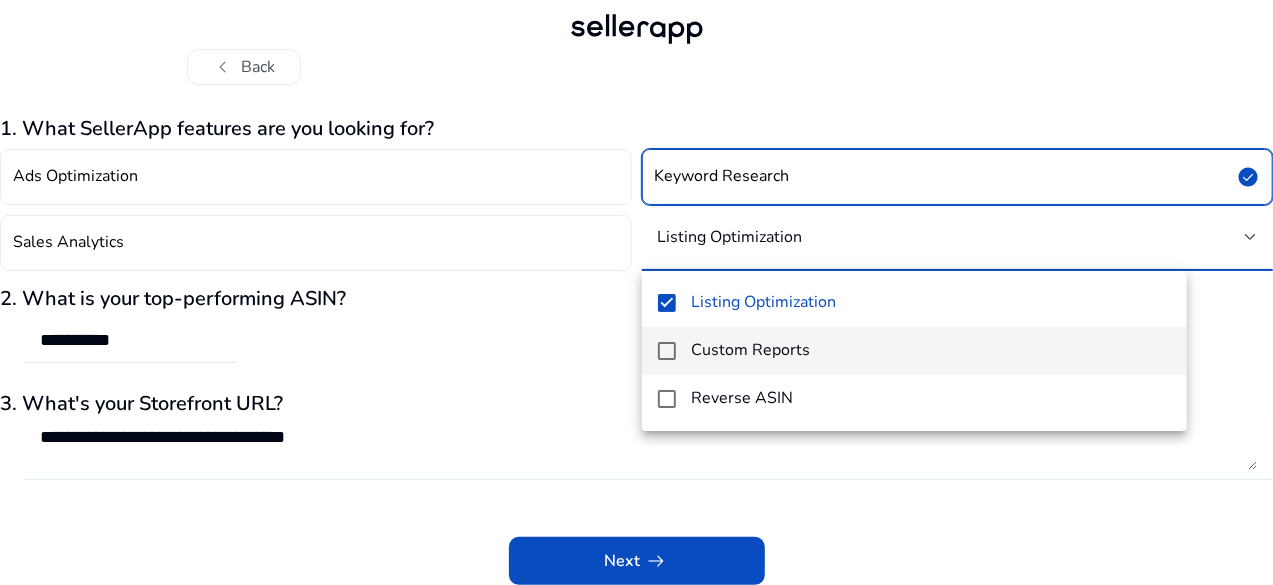 click on "Custom Reports" at bounding box center (914, 351) 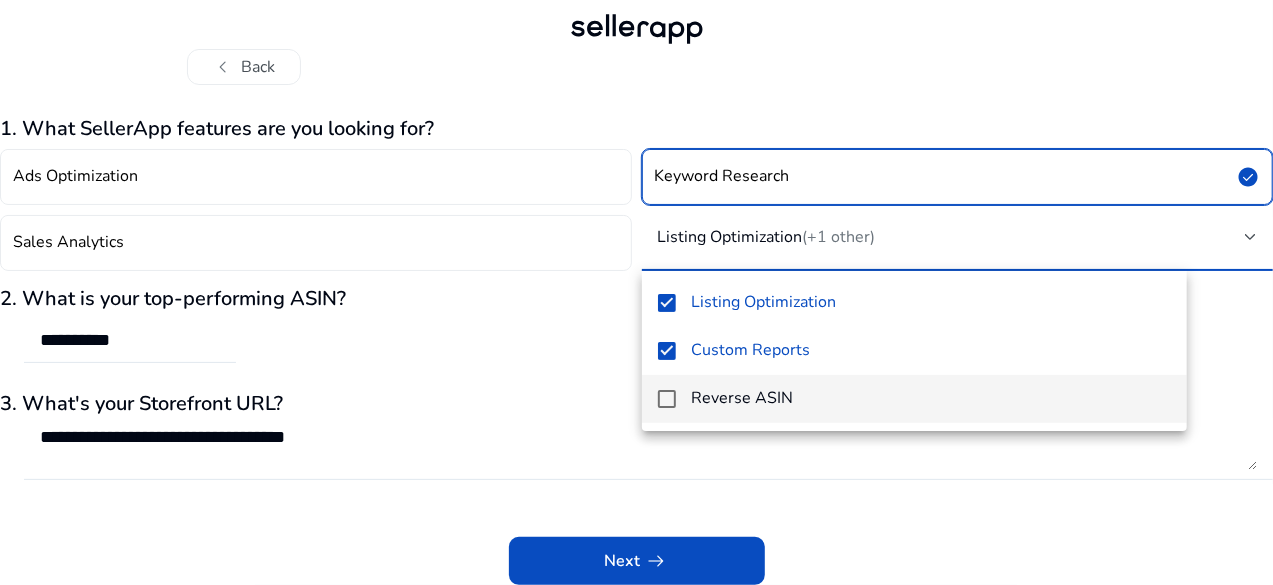 click on "Reverse ASIN" at bounding box center (743, 398) 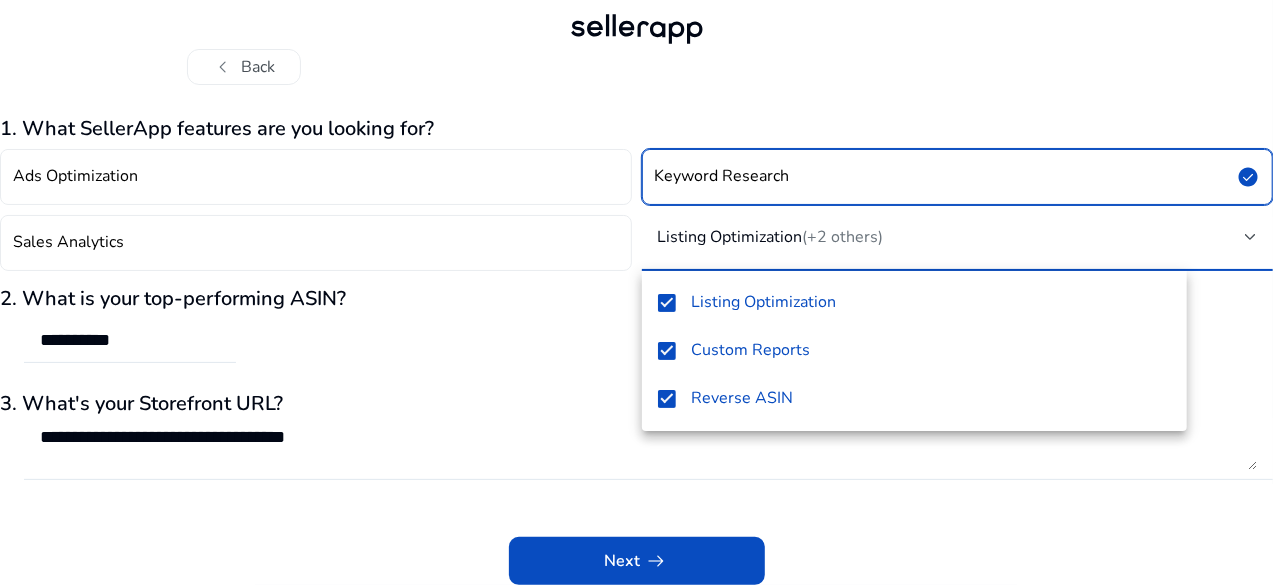 click at bounding box center (636, 292) 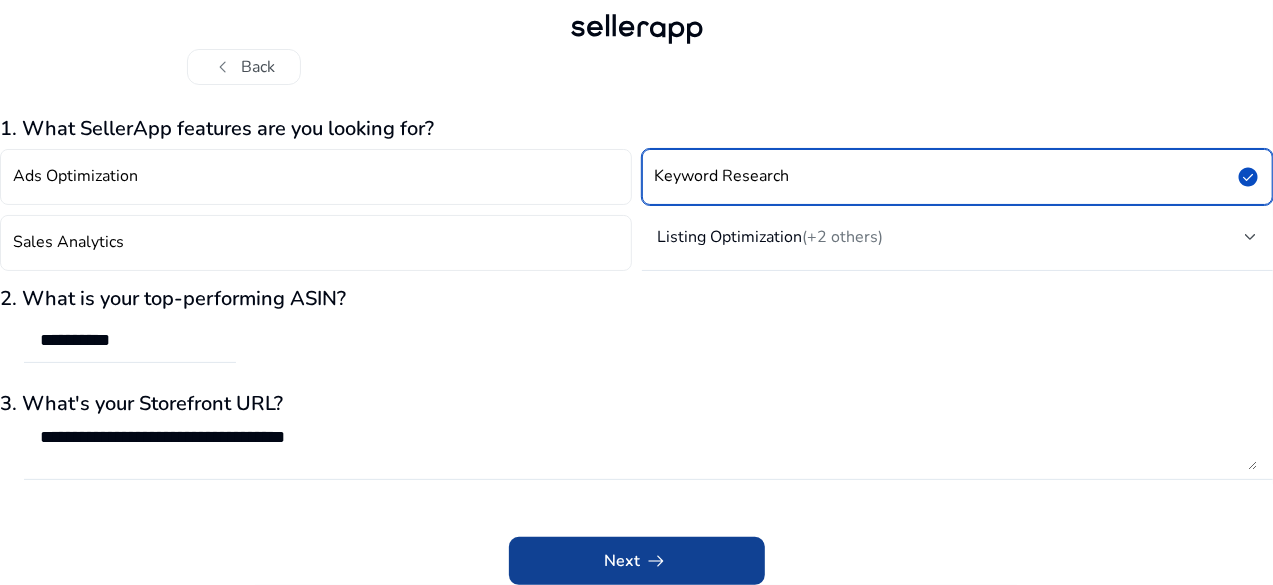 click on "Next   arrow_right_alt" 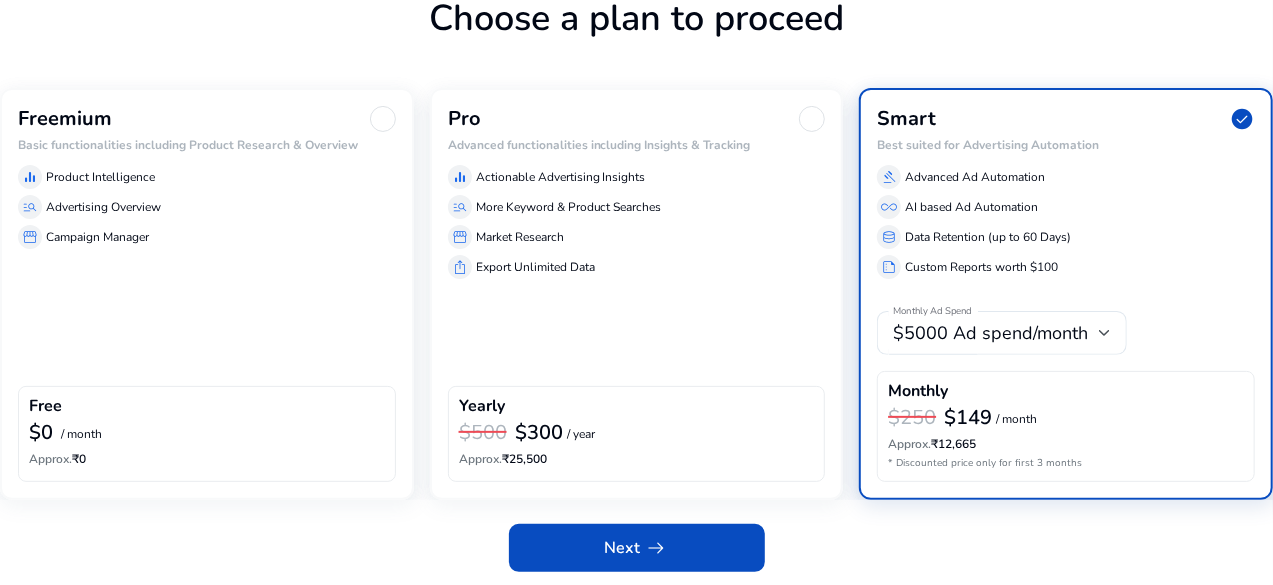 scroll, scrollTop: 139, scrollLeft: 0, axis: vertical 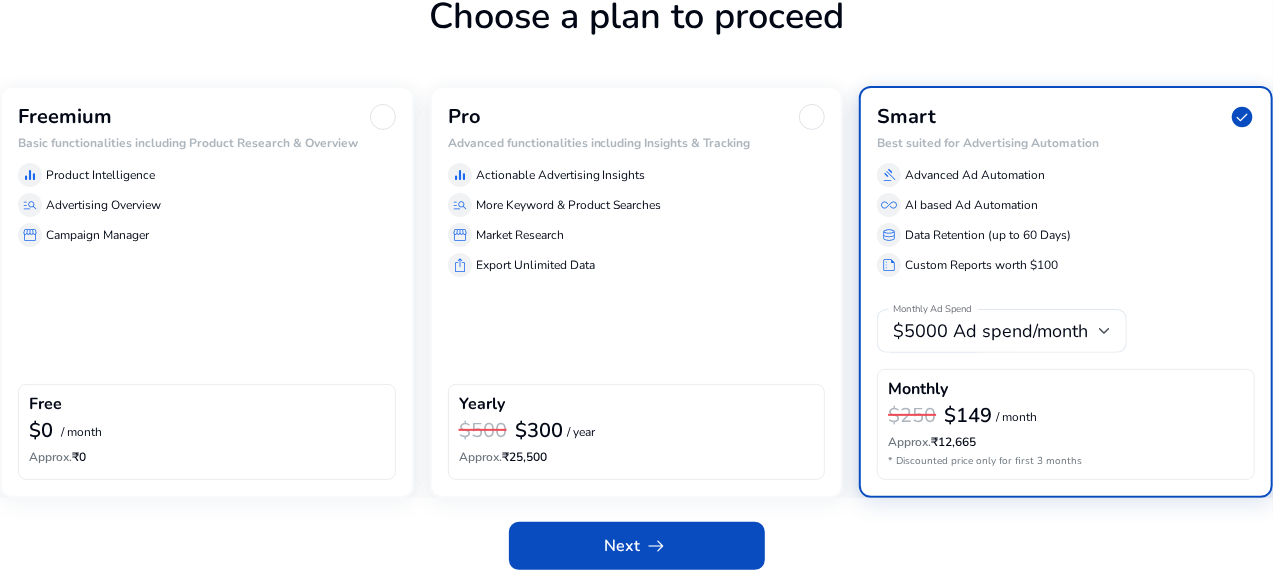 click on "Freemium Basic functionalities including Product Research & Overview  equalizer  Product Intelligence  manage_search  Advertising Overview  storefront  Campaign Manager  Free  $0  / month  Approx.  ₹0" 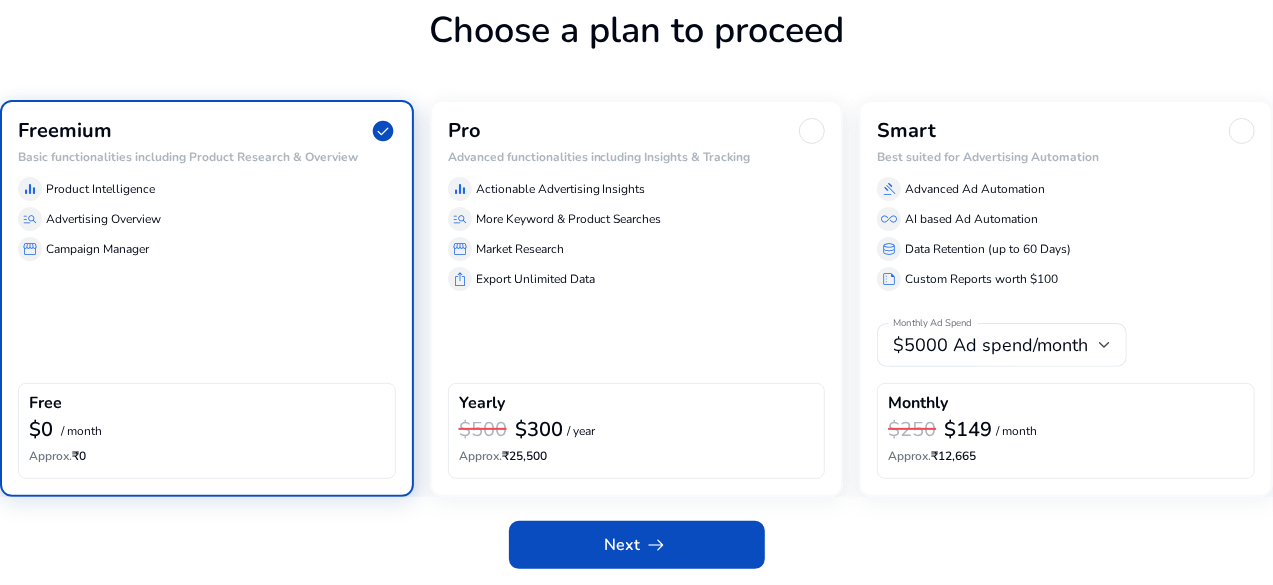 scroll, scrollTop: 124, scrollLeft: 0, axis: vertical 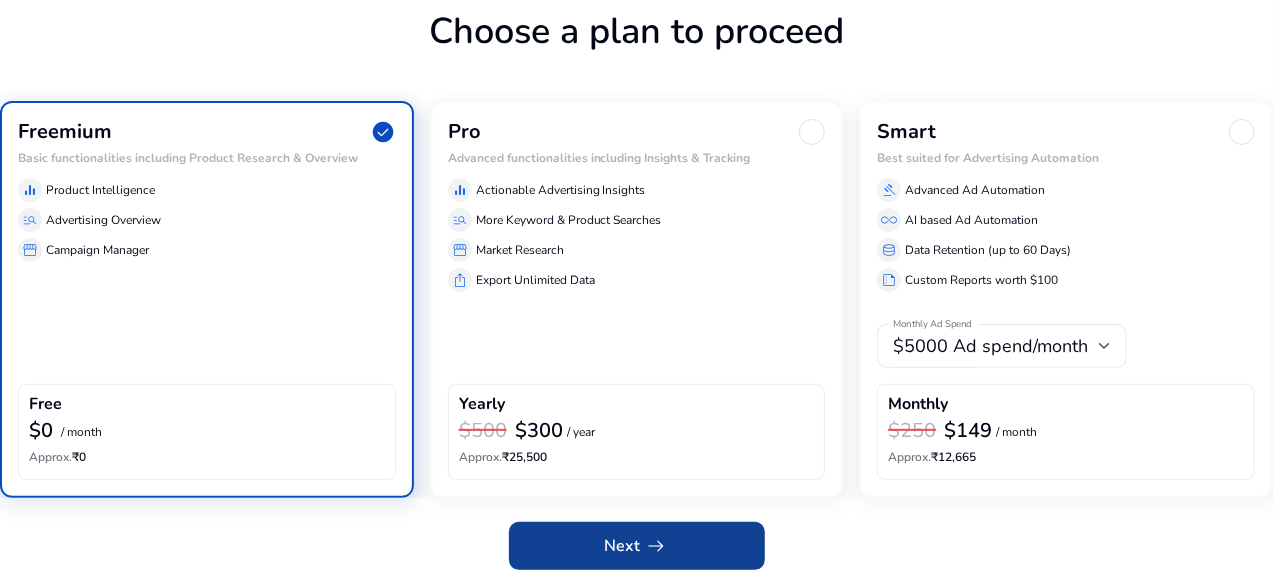 click 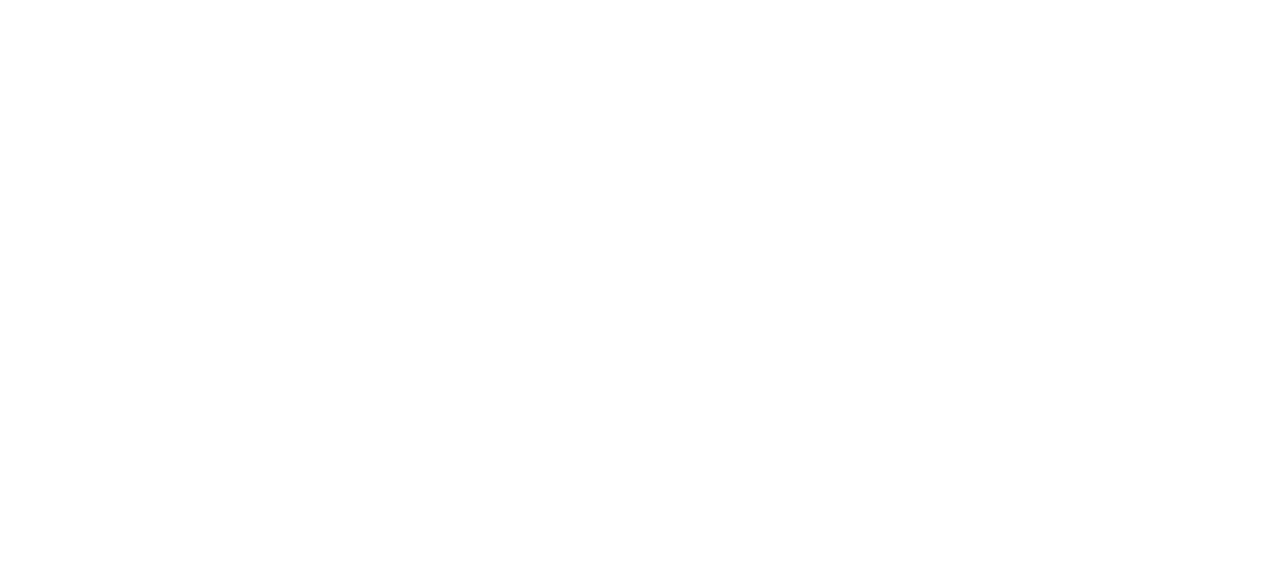 scroll, scrollTop: 0, scrollLeft: 0, axis: both 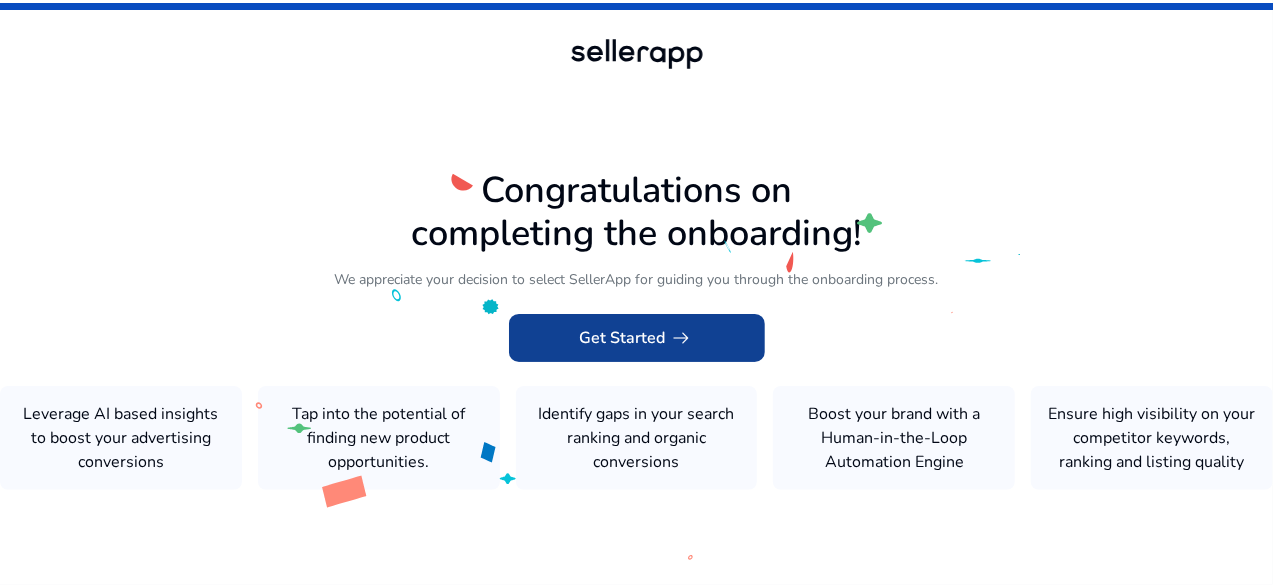 click on "Get Started   arrow_right_alt" 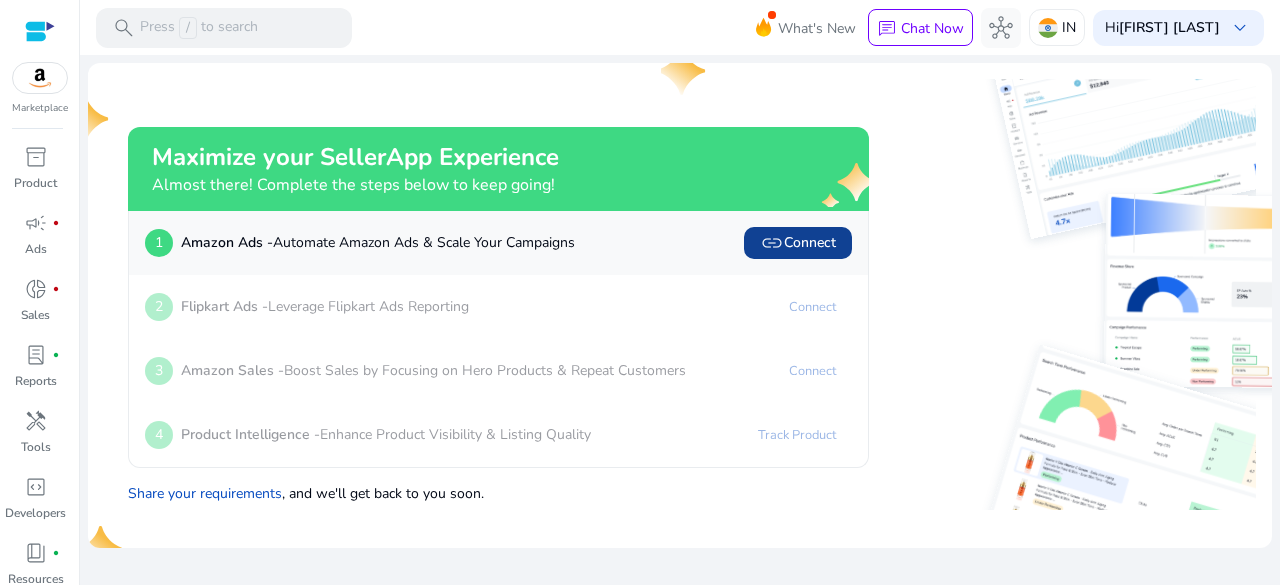 click on "link" 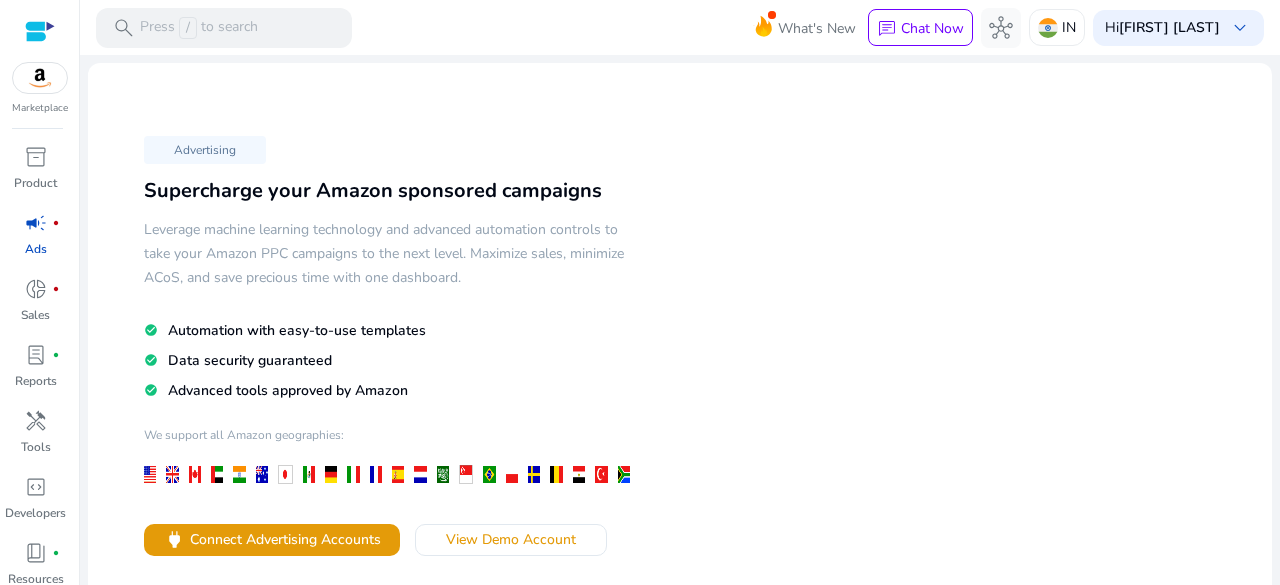 scroll, scrollTop: 100, scrollLeft: 0, axis: vertical 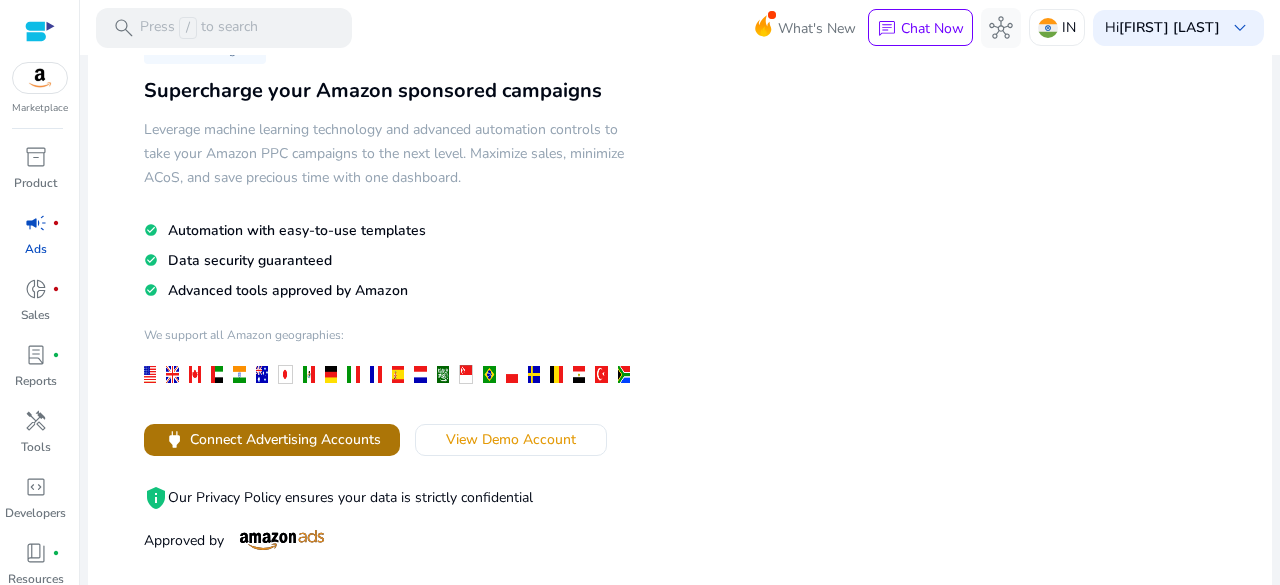 click on "Connect Advertising Accounts" 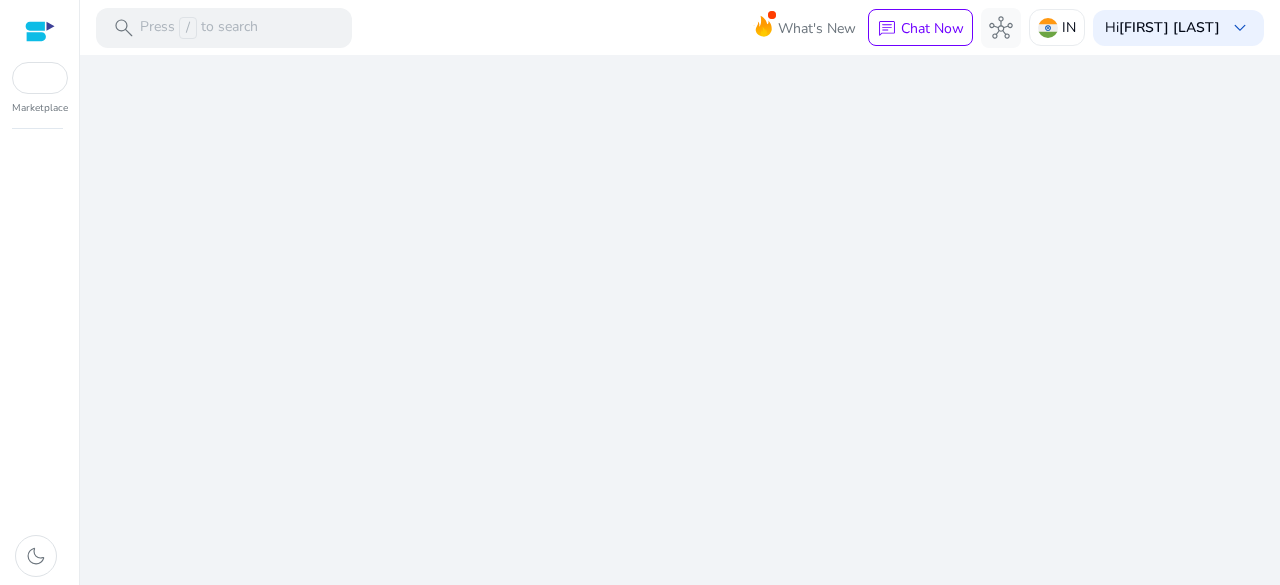 scroll, scrollTop: 0, scrollLeft: 0, axis: both 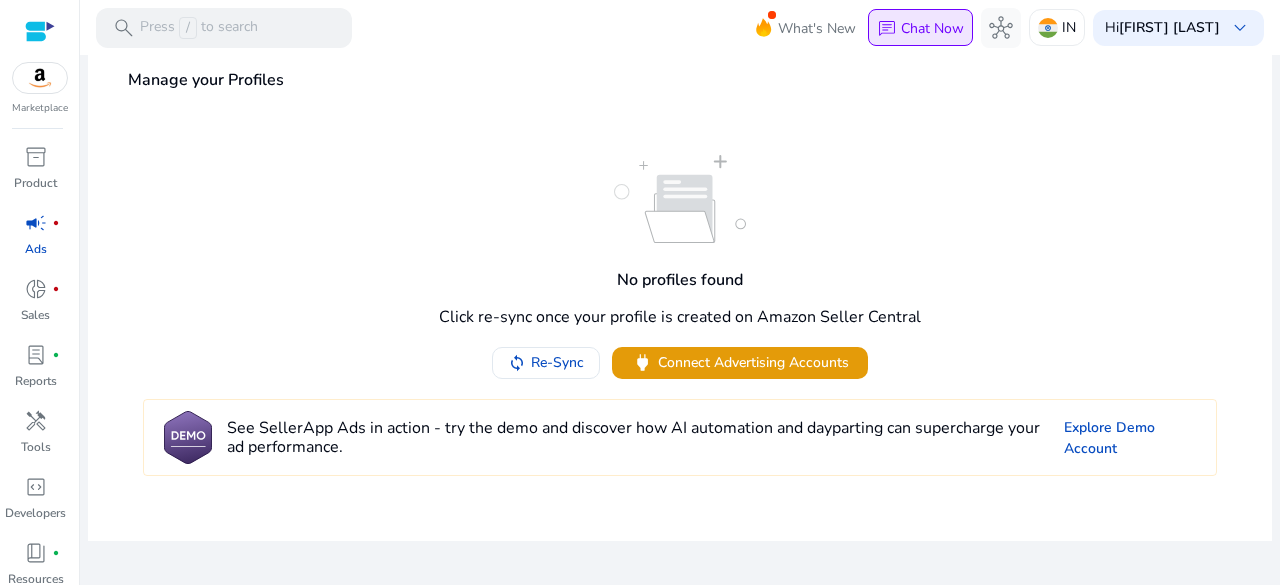 click on "chat  Chat Now" at bounding box center [920, 28] 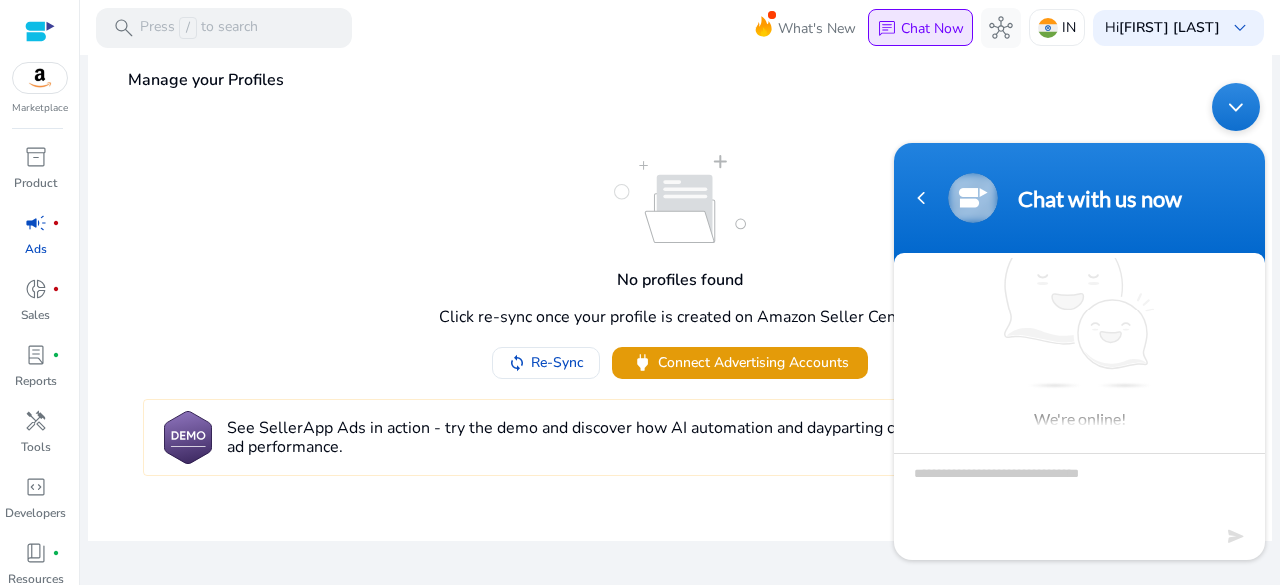 scroll, scrollTop: 17, scrollLeft: 0, axis: vertical 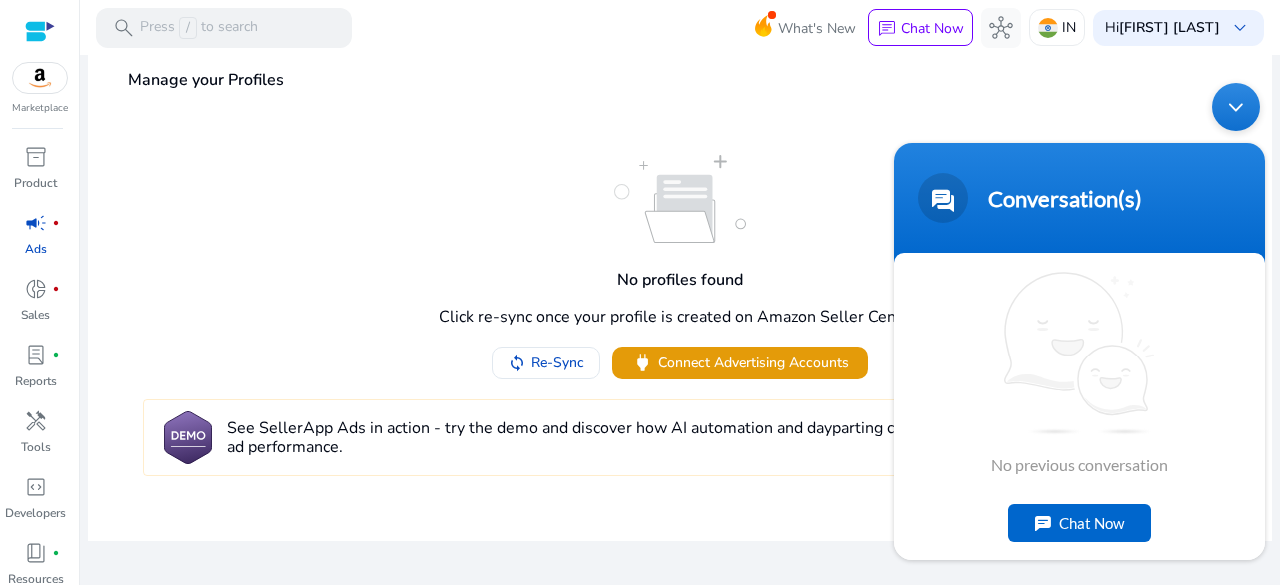 click on "No previous conversation" at bounding box center (1079, 371) 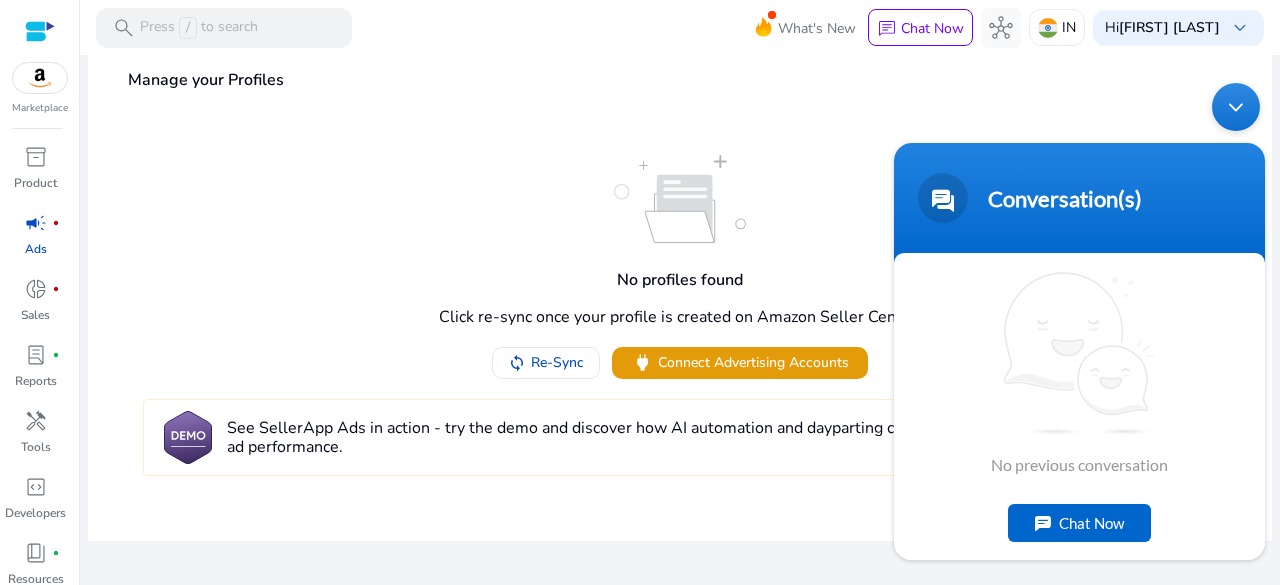 click on "Chat Now" at bounding box center [1079, 522] 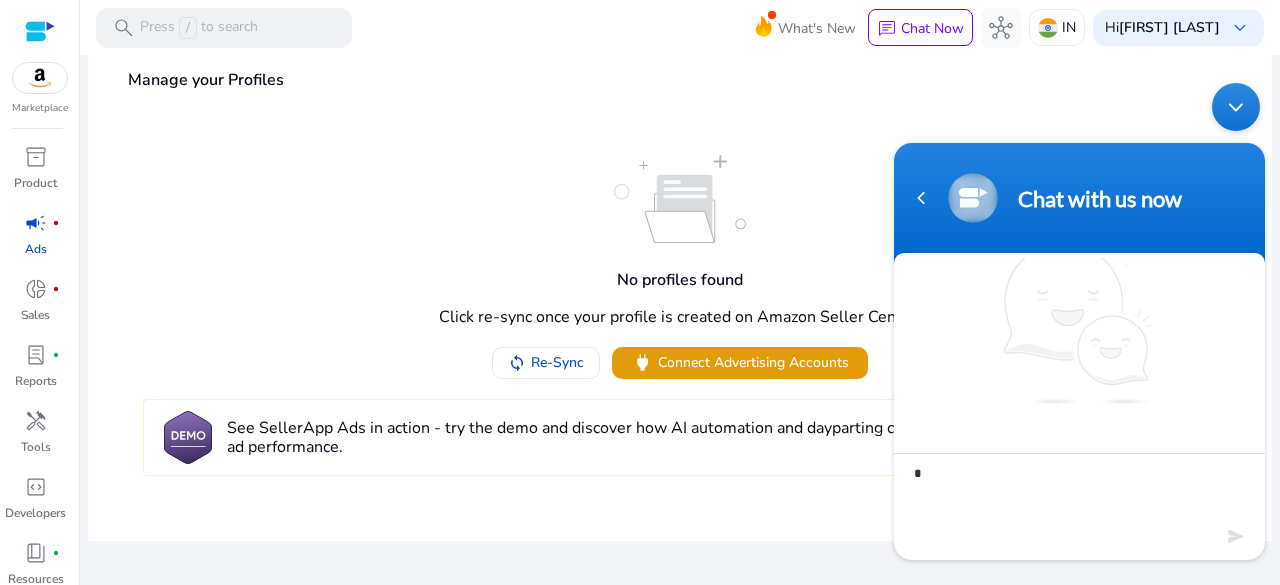 type on "**" 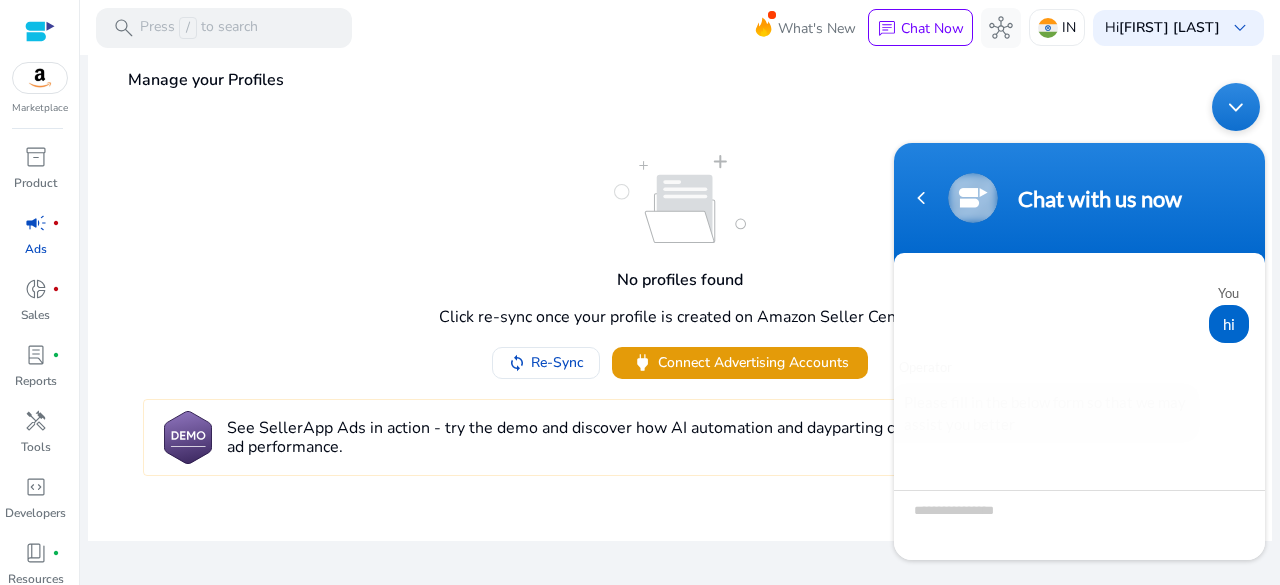 scroll, scrollTop: 254, scrollLeft: 0, axis: vertical 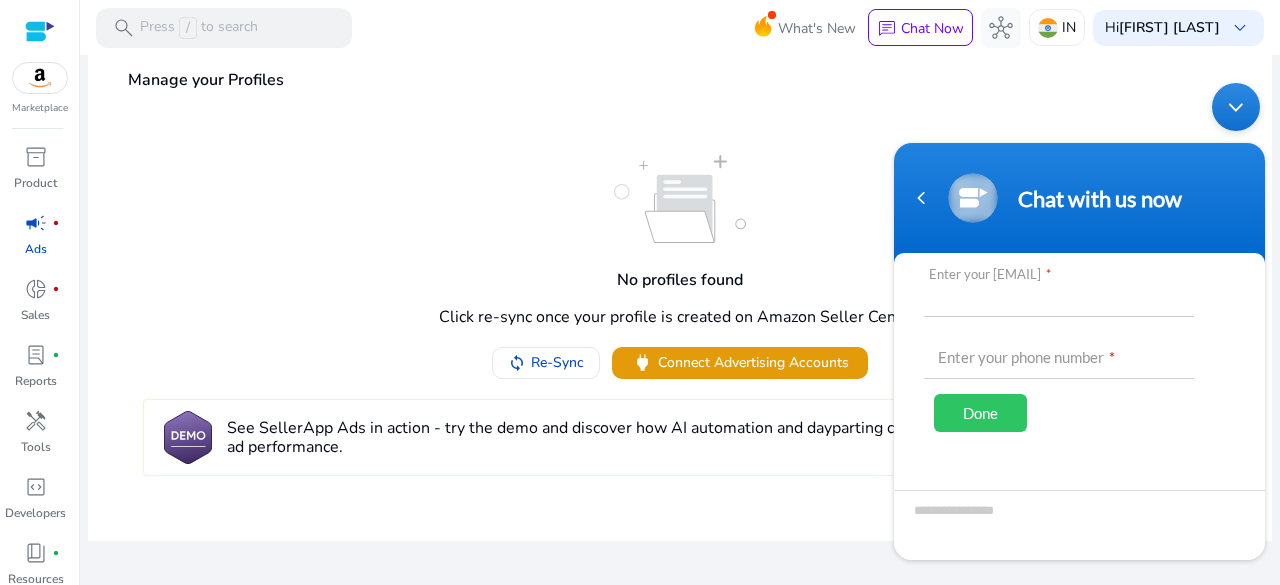 click at bounding box center (1059, 292) 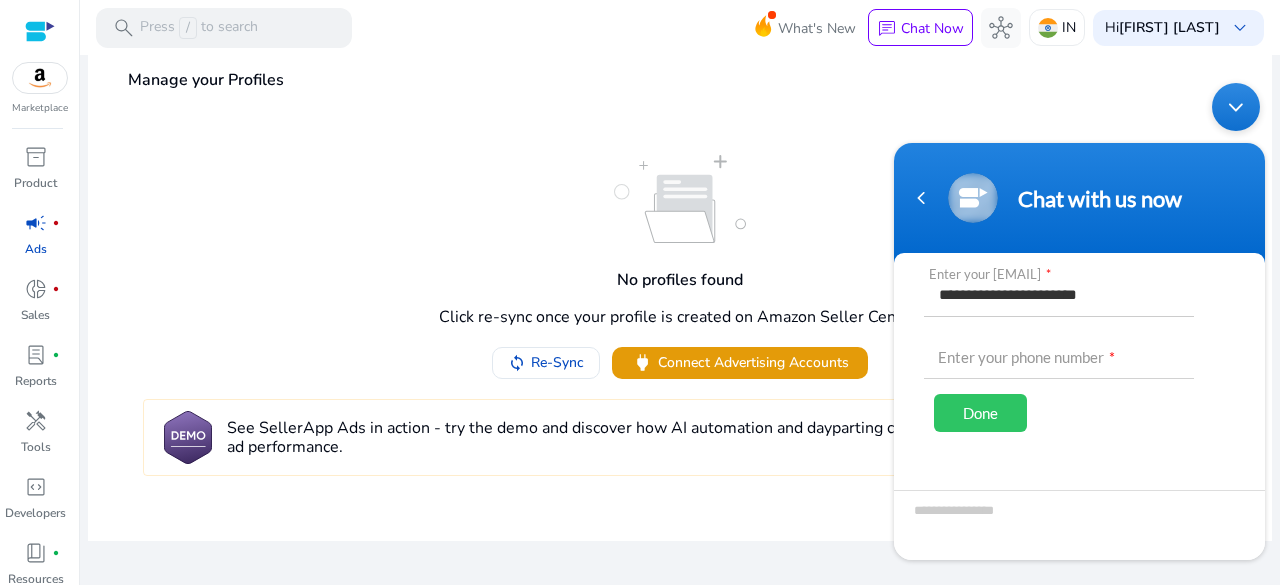 type on "**********" 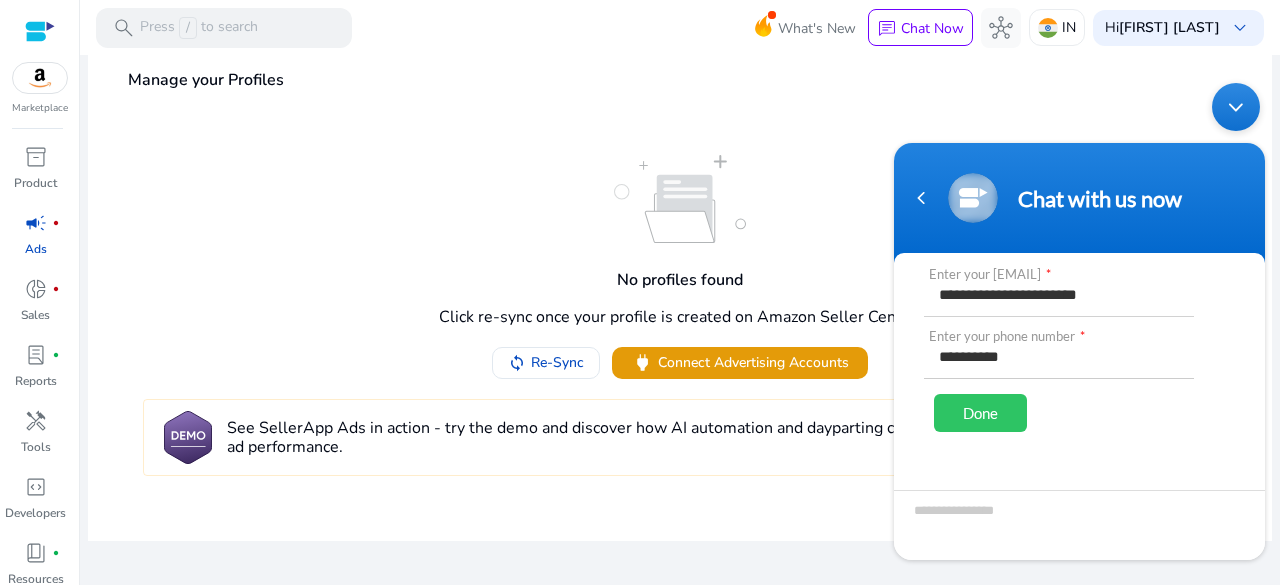 type on "**********" 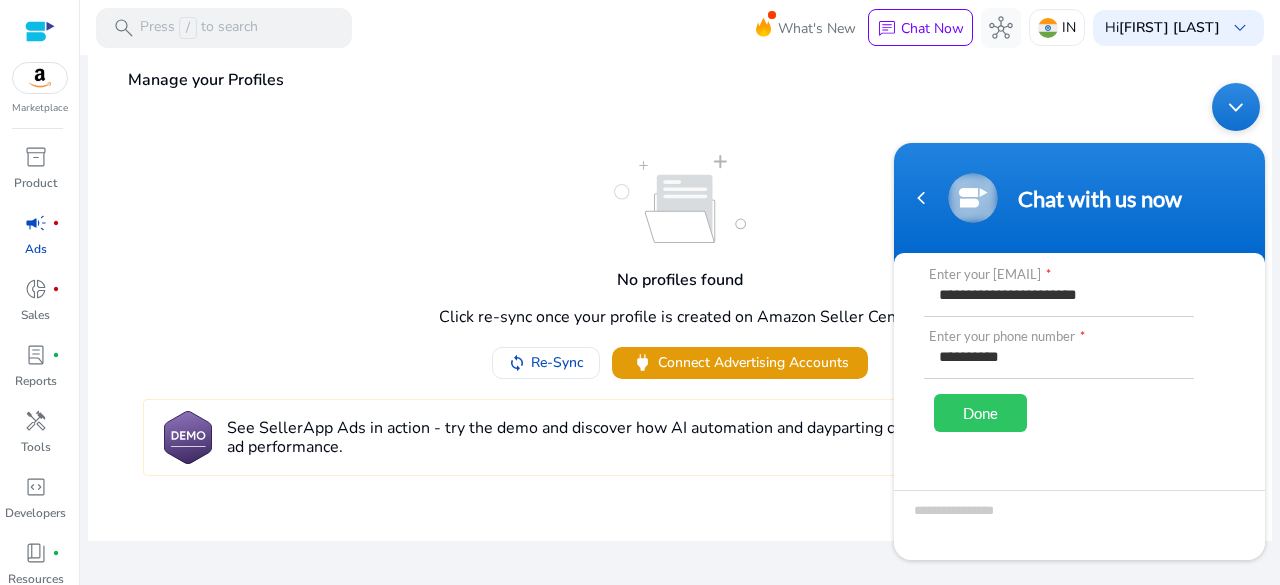 click on "Done" at bounding box center [980, 412] 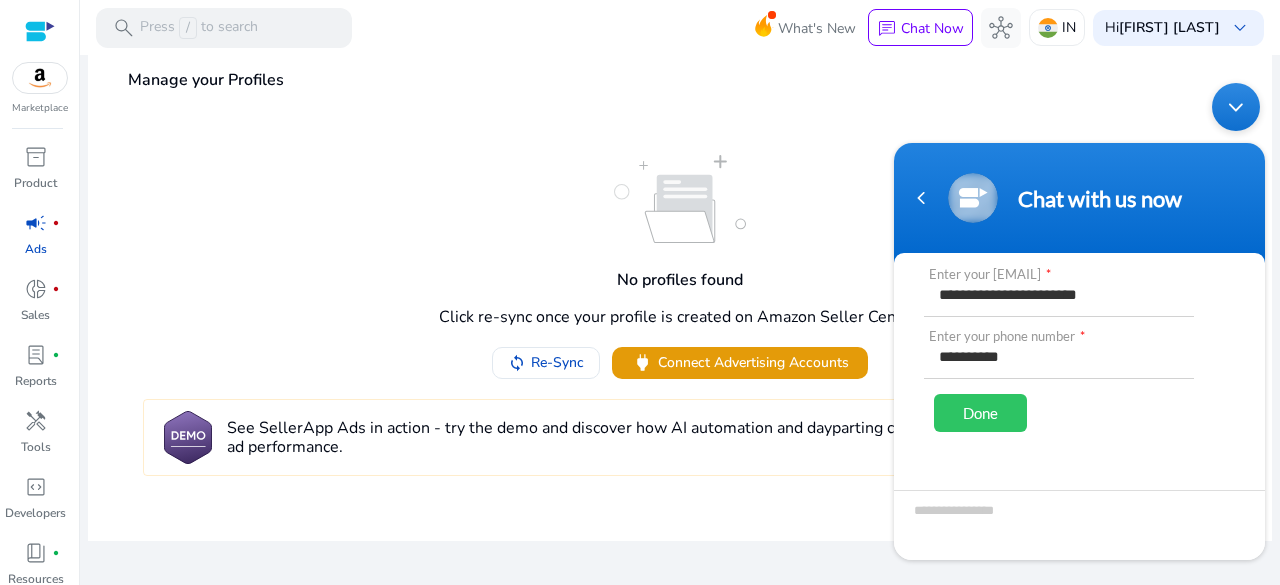 click on "Done" at bounding box center [980, 412] 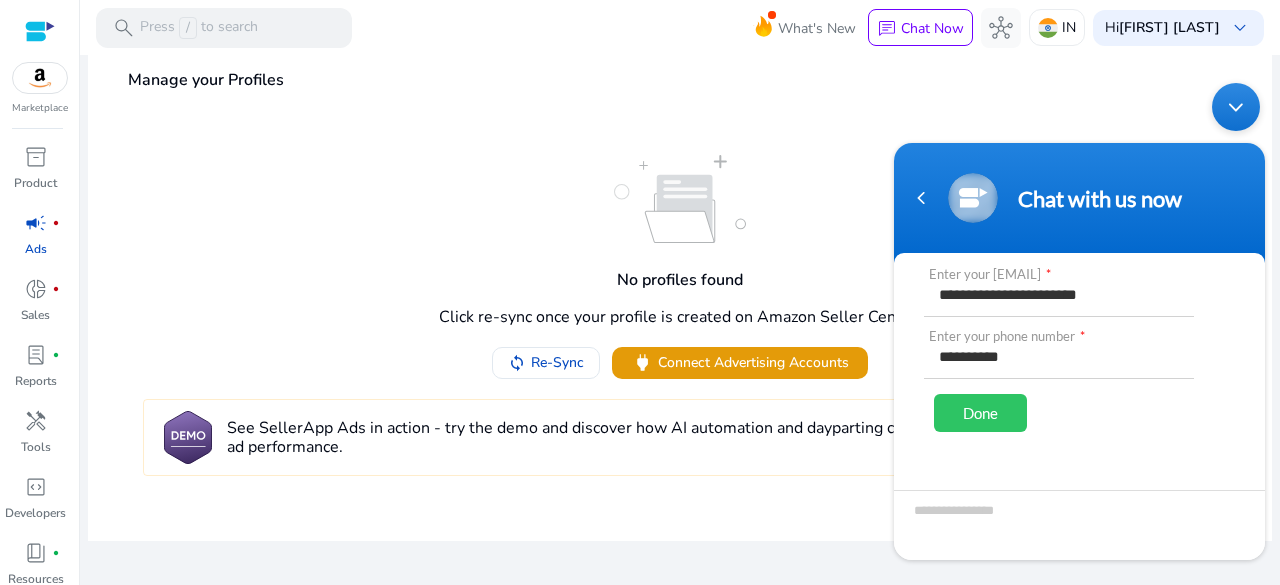 click at bounding box center [1236, 106] 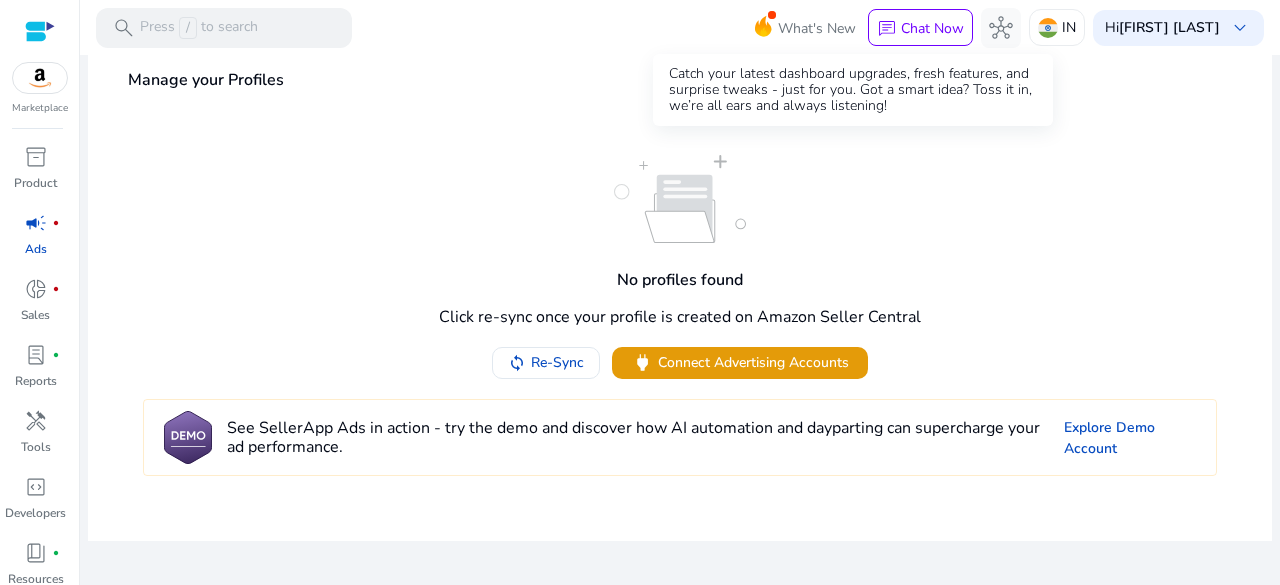 click on "What's New" at bounding box center (817, 28) 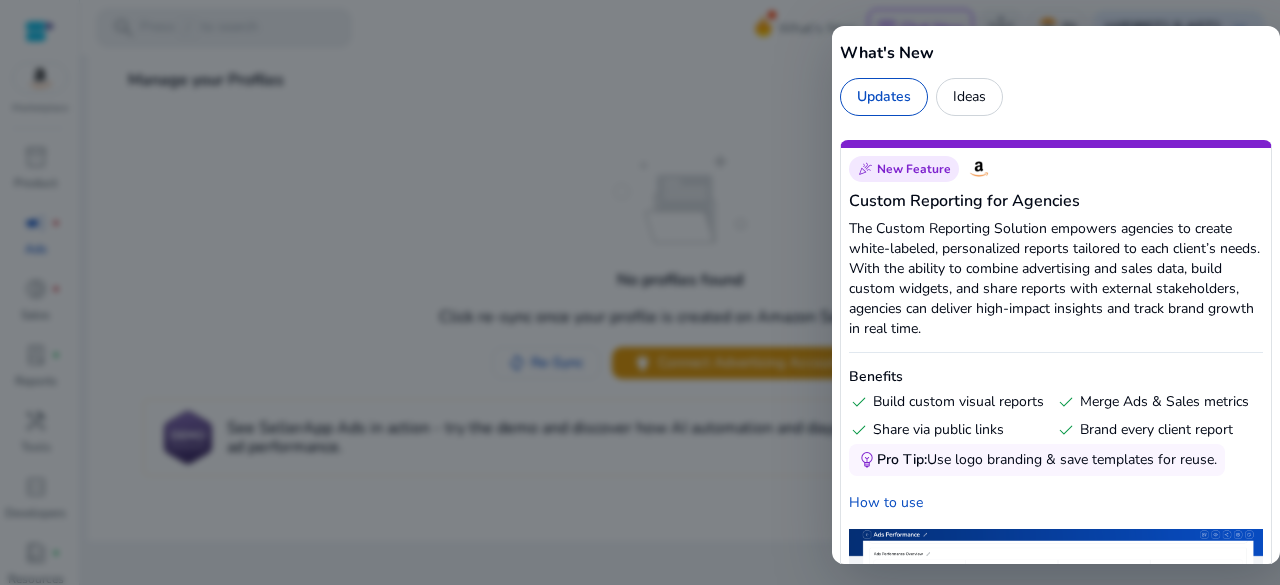 click at bounding box center (640, 292) 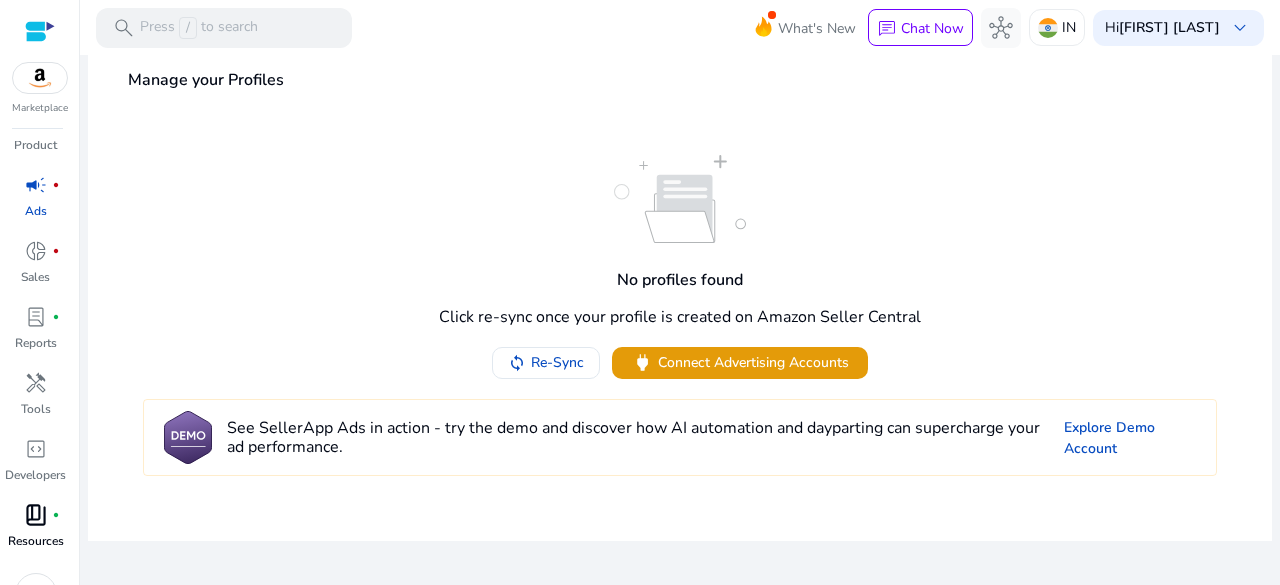 scroll, scrollTop: 74, scrollLeft: 0, axis: vertical 